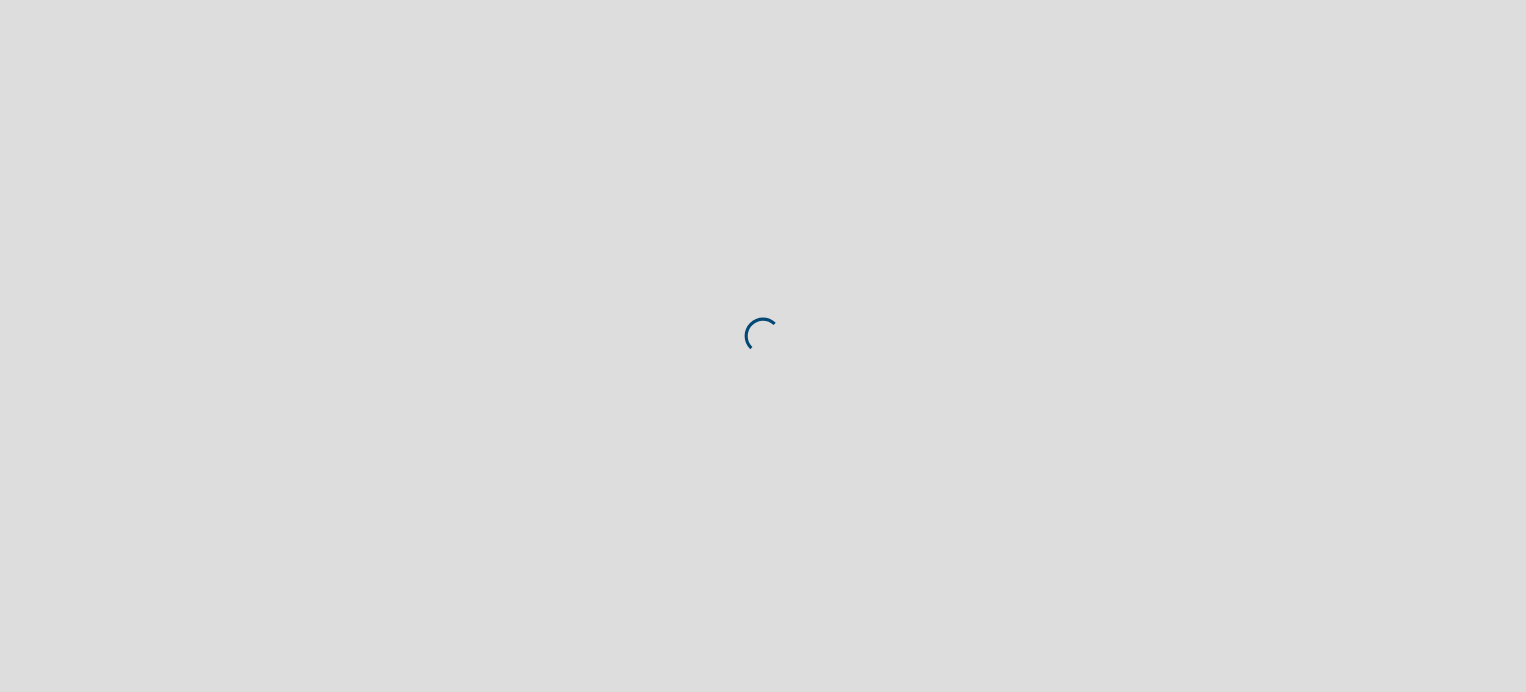 scroll, scrollTop: 0, scrollLeft: 0, axis: both 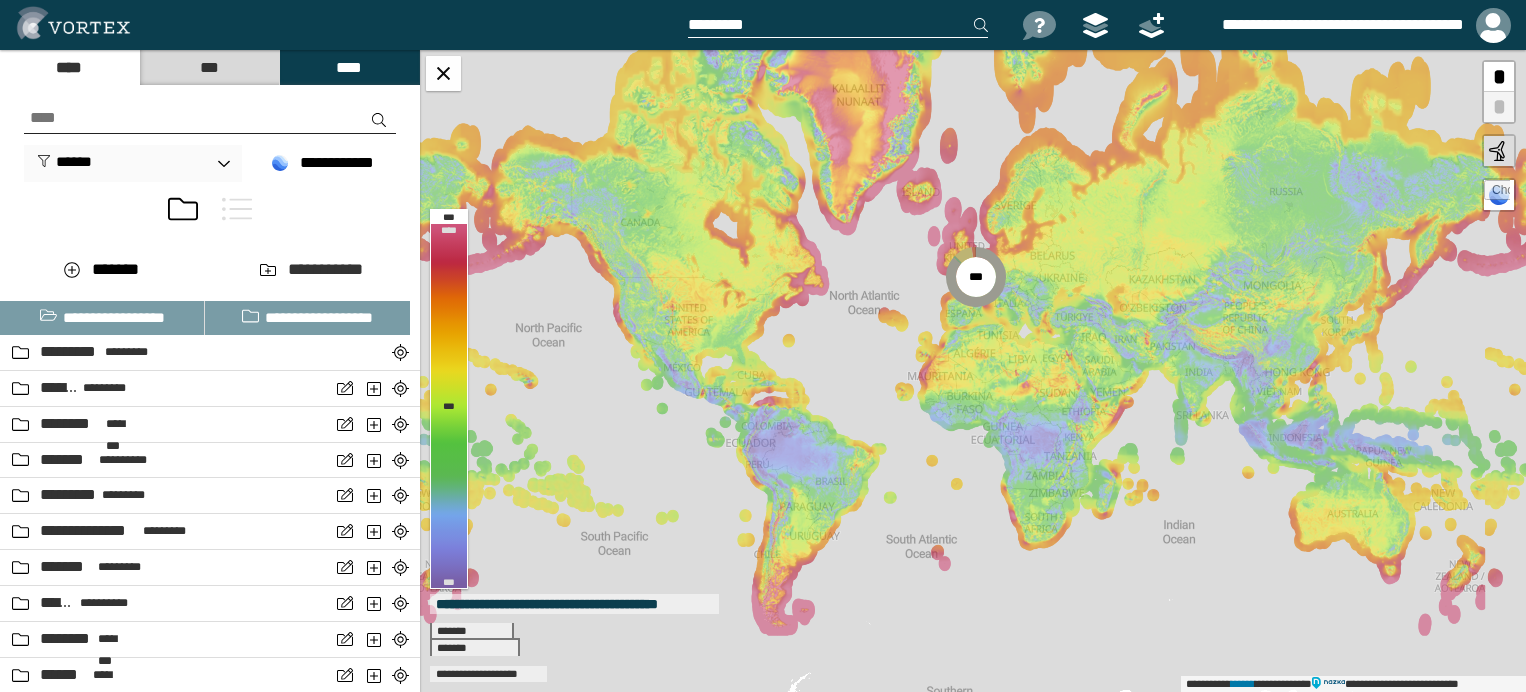 click at bounding box center (210, 118) 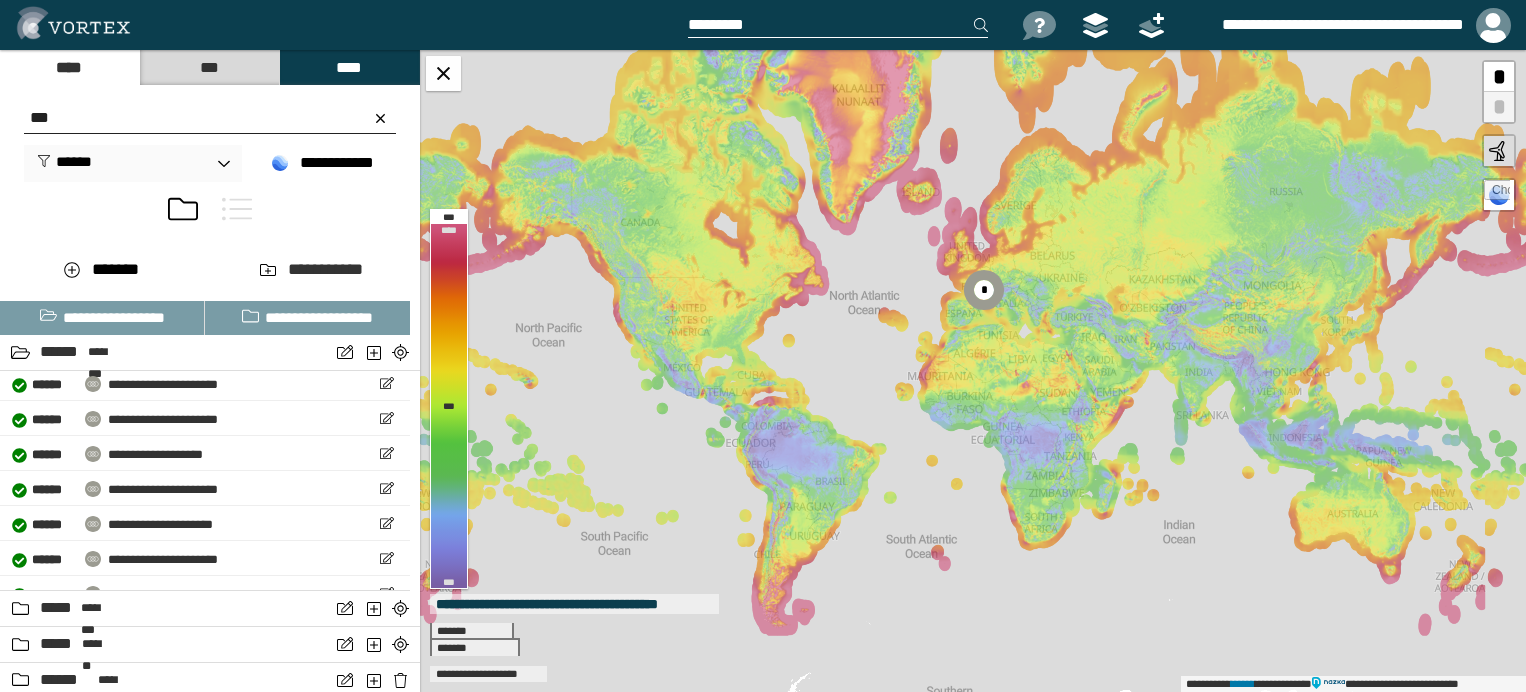 scroll, scrollTop: 61, scrollLeft: 0, axis: vertical 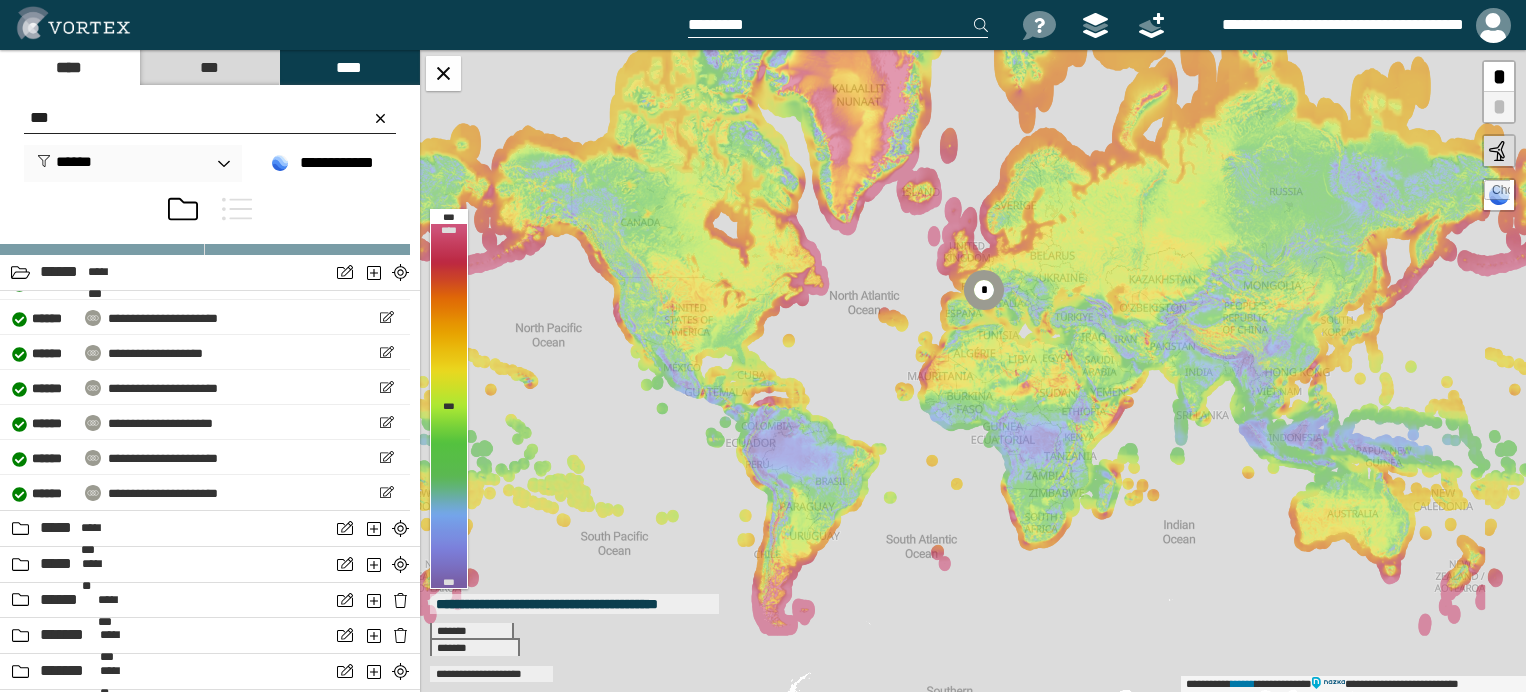 drag, startPoint x: 48, startPoint y: 119, endPoint x: 150, endPoint y: 196, distance: 127.80063 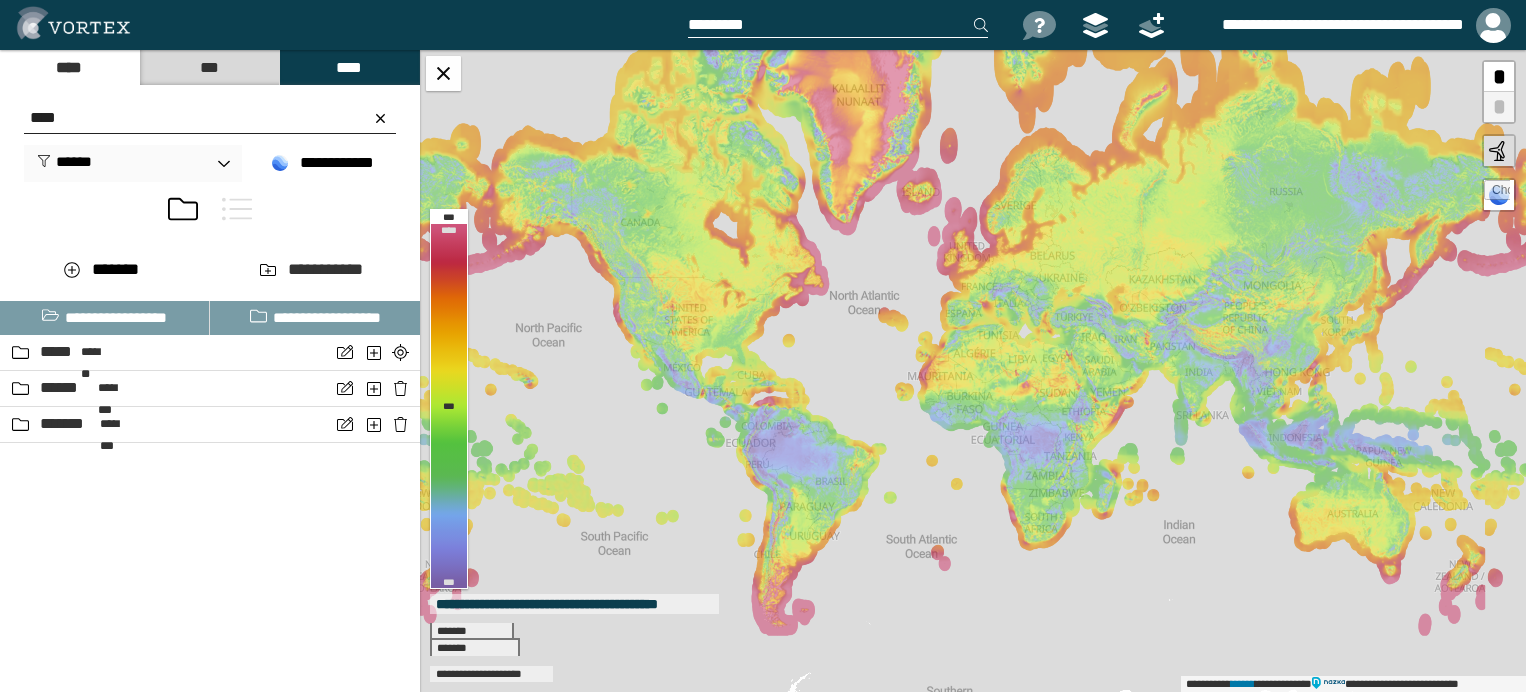 scroll, scrollTop: 0, scrollLeft: 0, axis: both 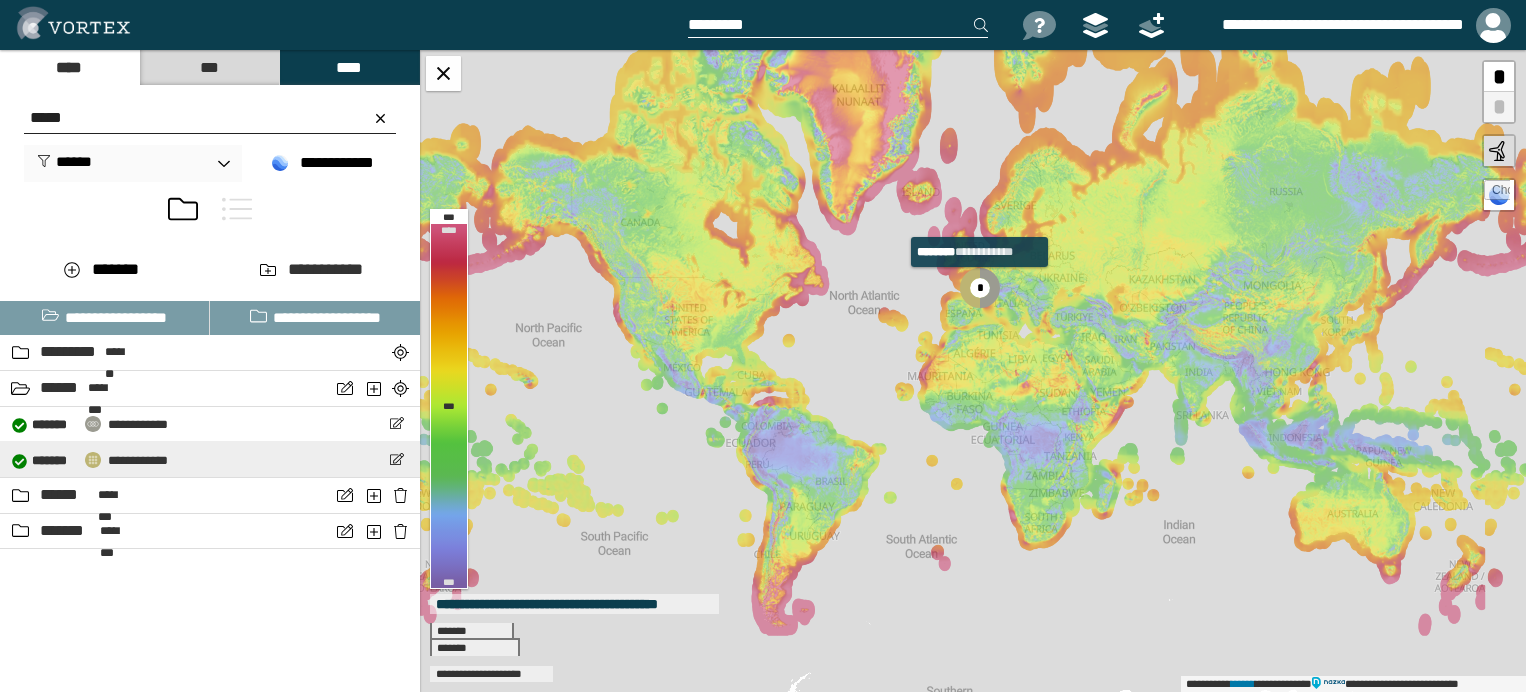 type on "*****" 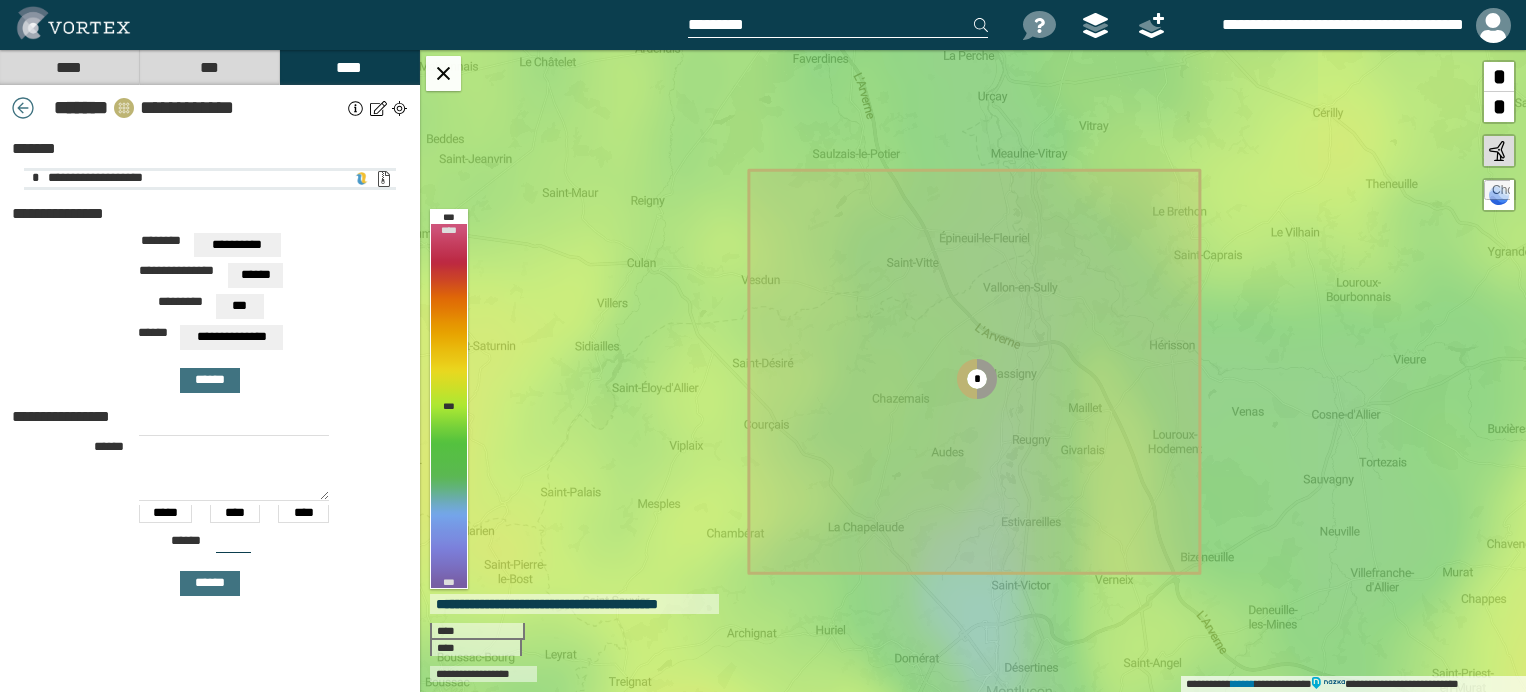 click on "**********" at bounding box center (383, 179) 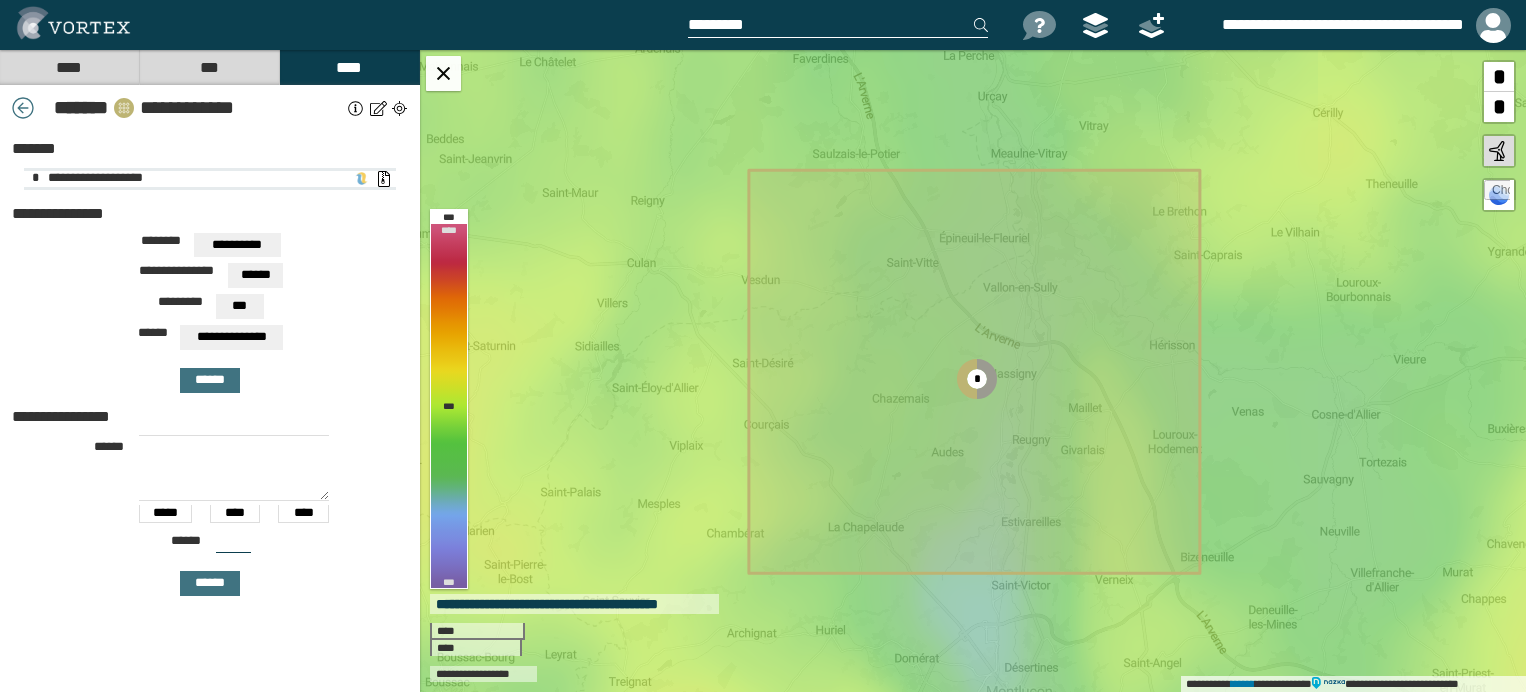 click on "**********" at bounding box center (361, 179) 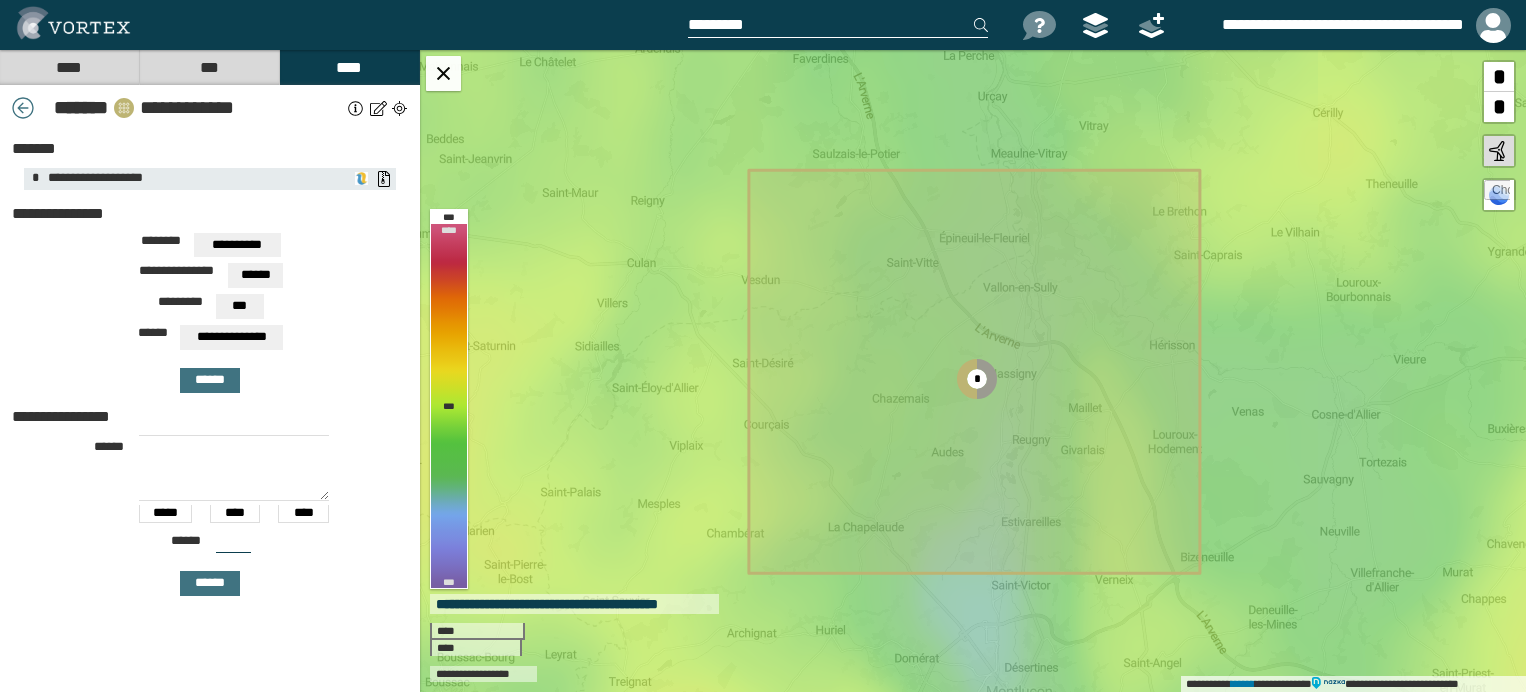 click at bounding box center (23, 108) 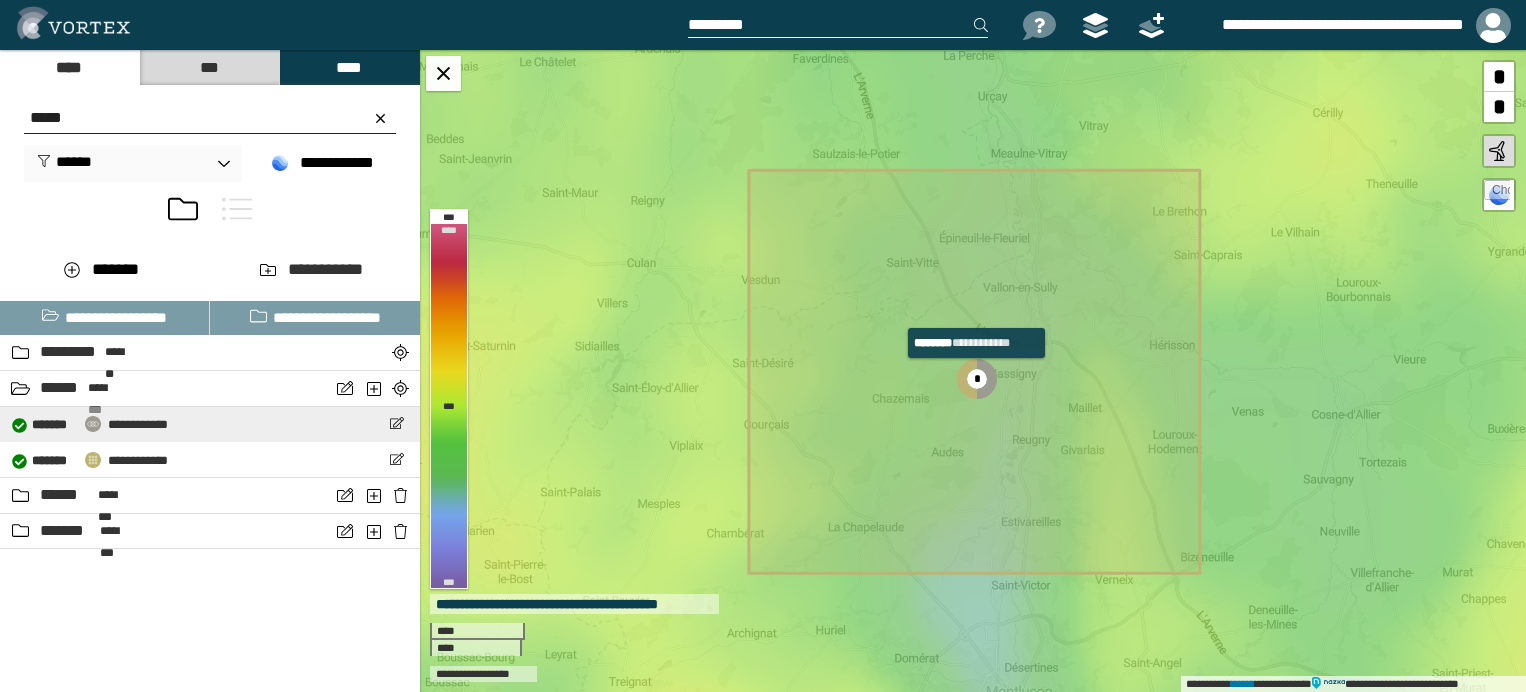 click on "**********" at bounding box center (138, 424) 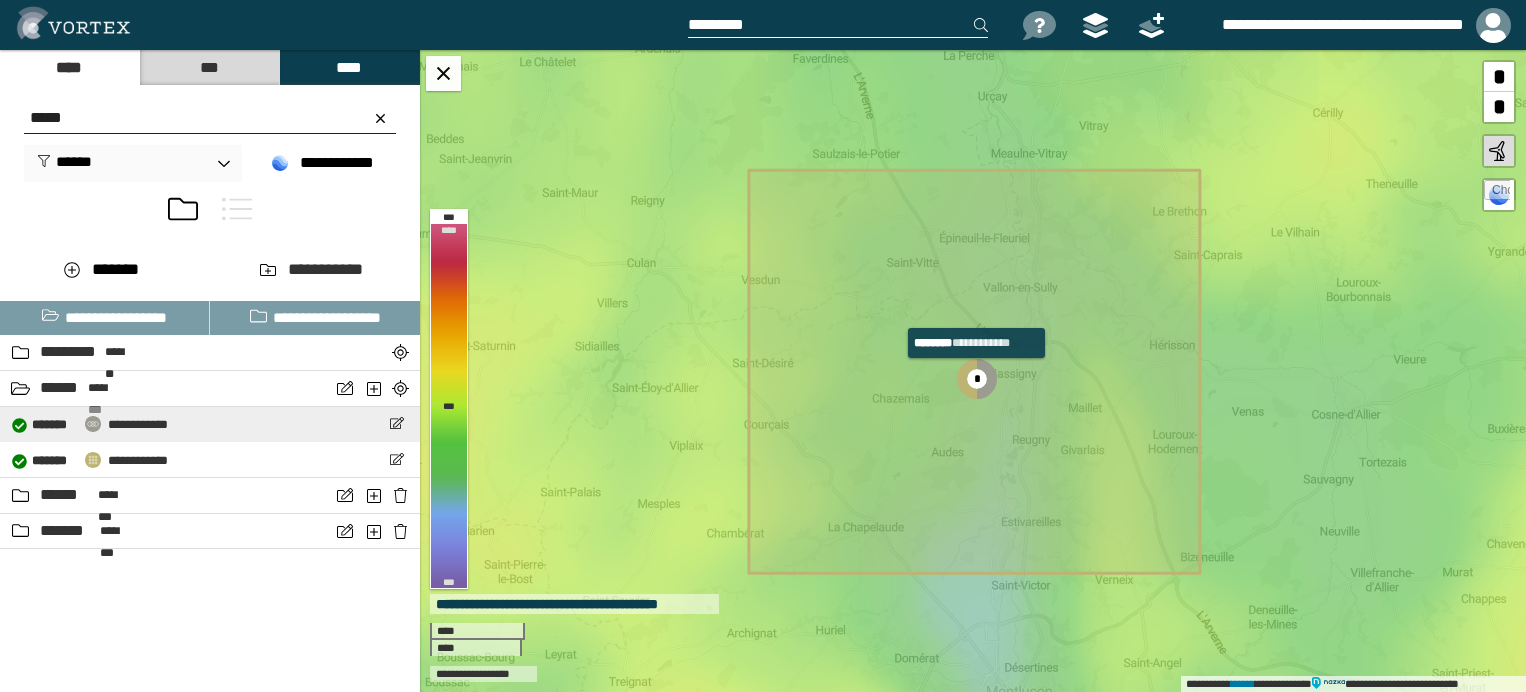 select on "***" 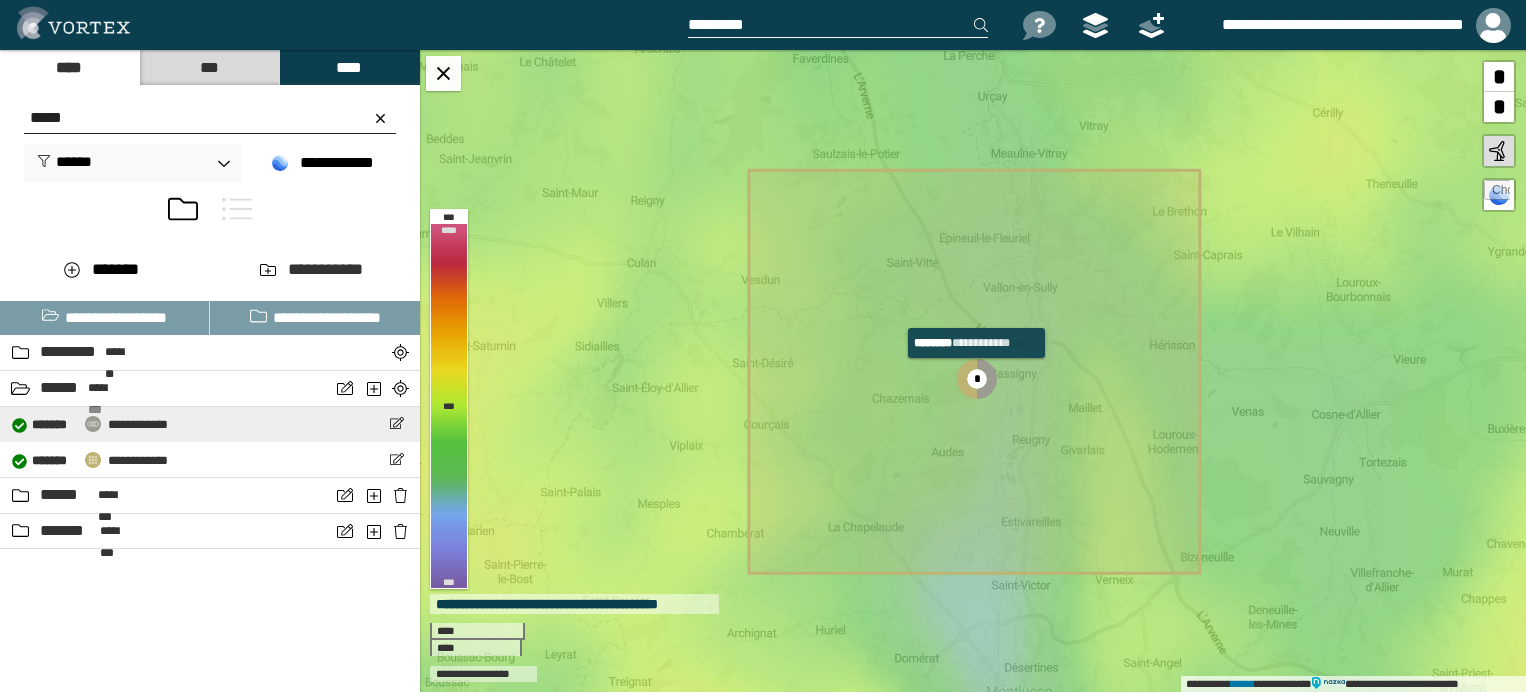 select on "**" 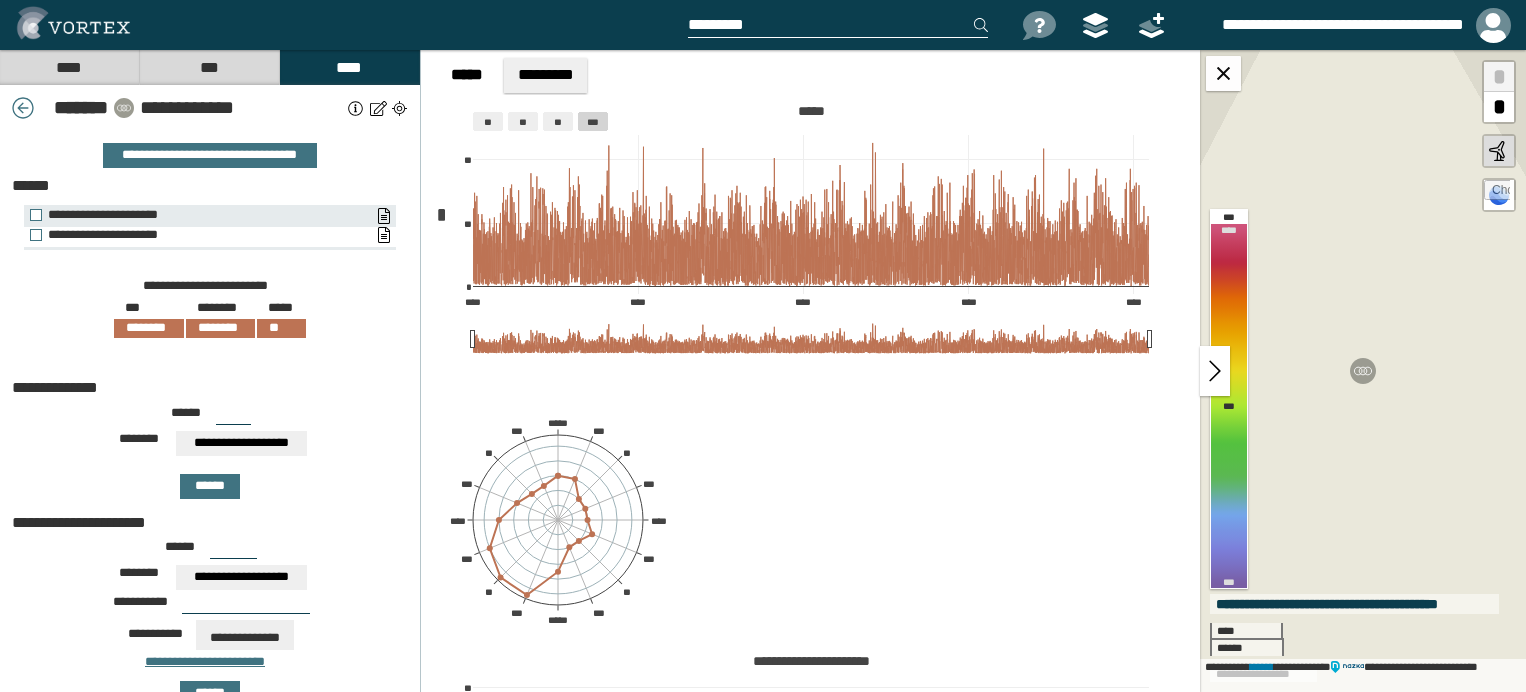 click on "**********" at bounding box center (195, 235) 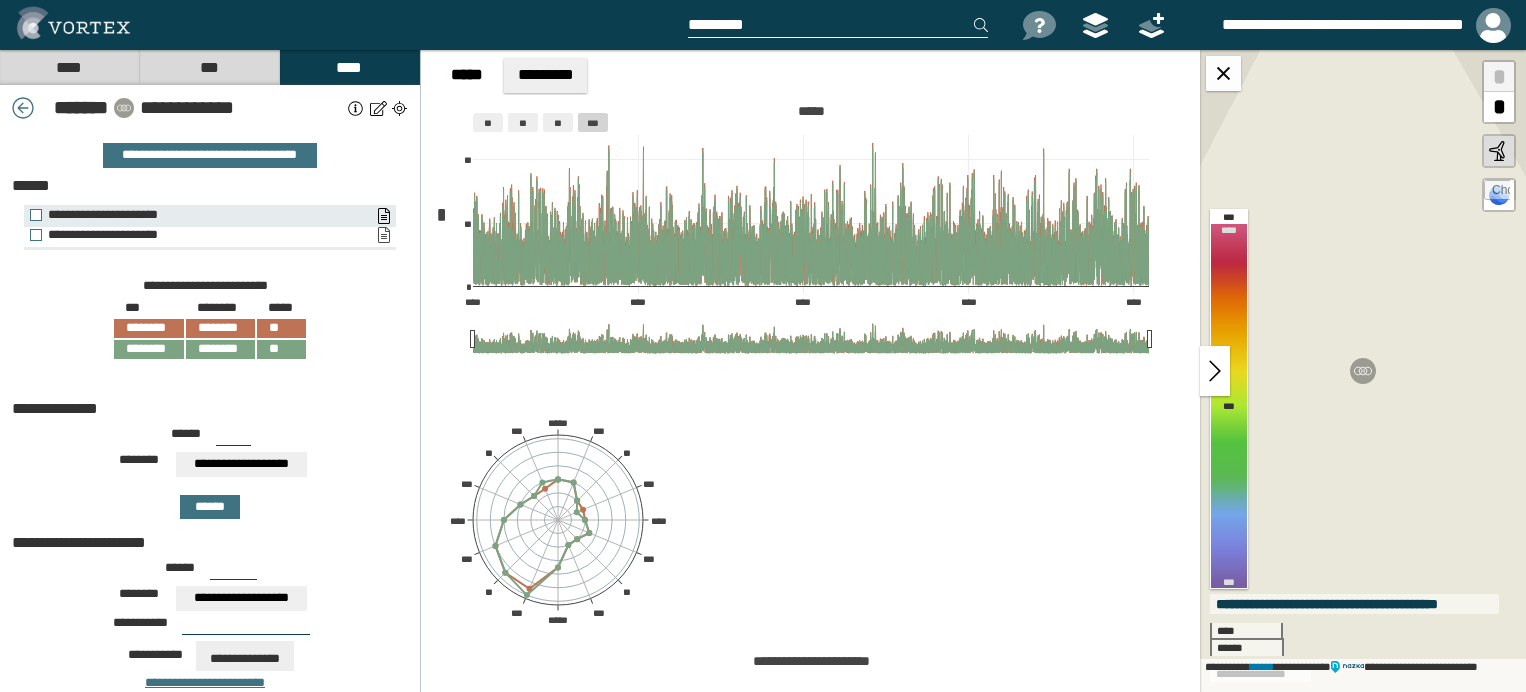 click on "**********" at bounding box center (383, 235) 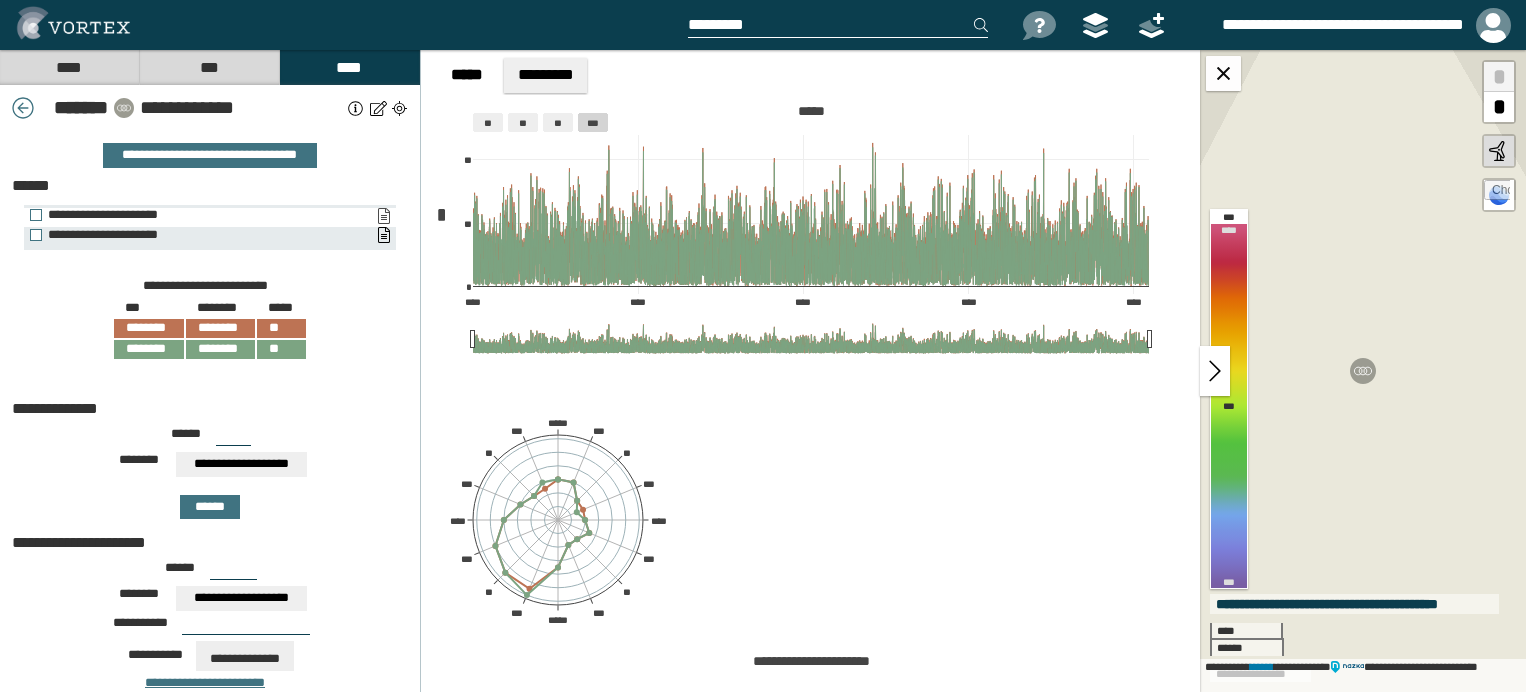 click on "**********" at bounding box center [383, 216] 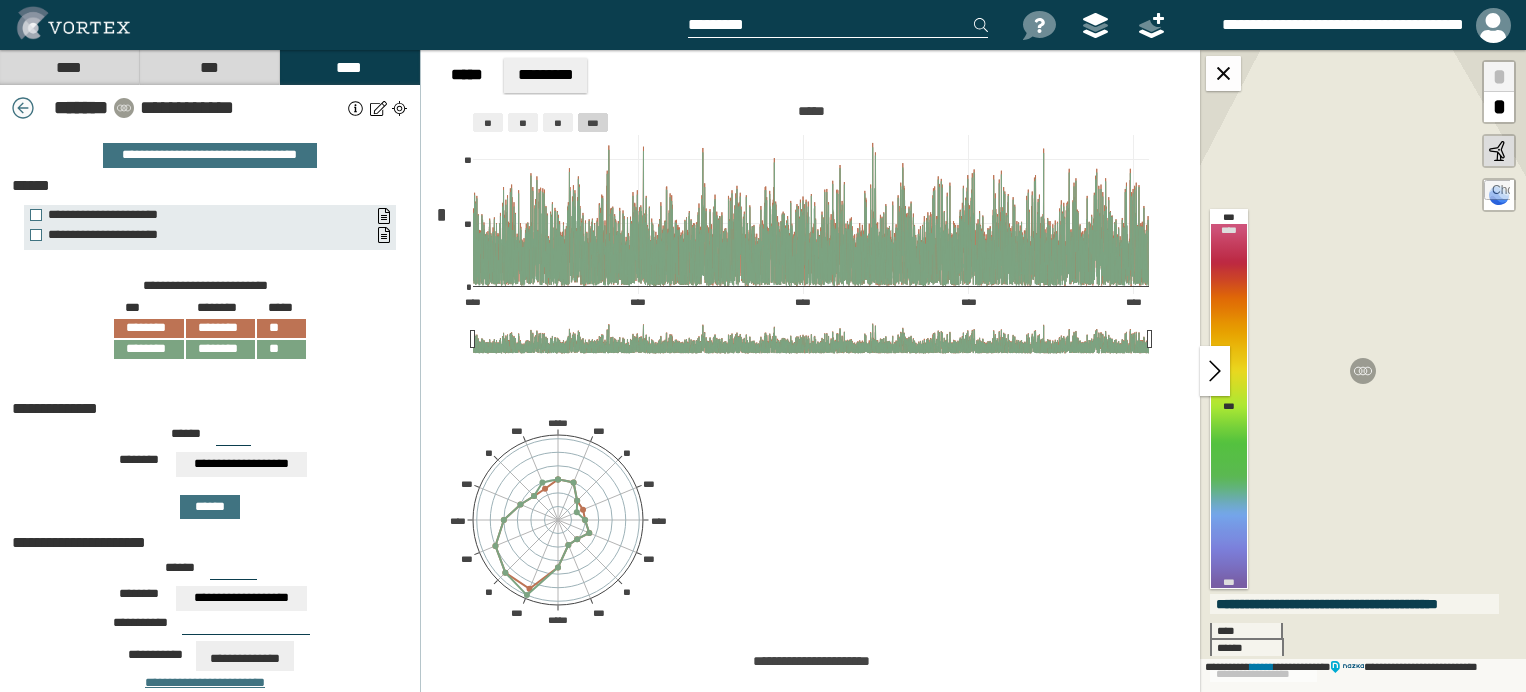 click at bounding box center [23, 108] 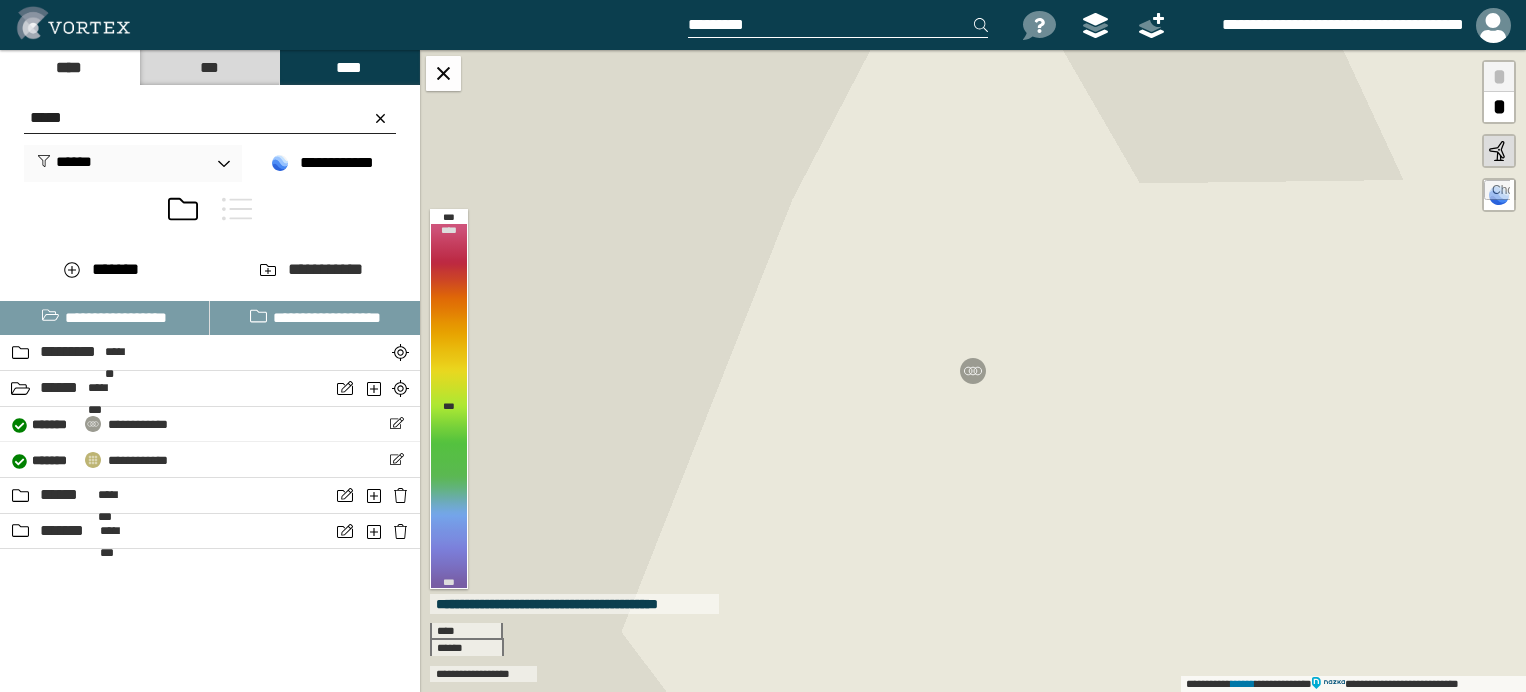 drag, startPoint x: 121, startPoint y: 117, endPoint x: -99, endPoint y: 112, distance: 220.05681 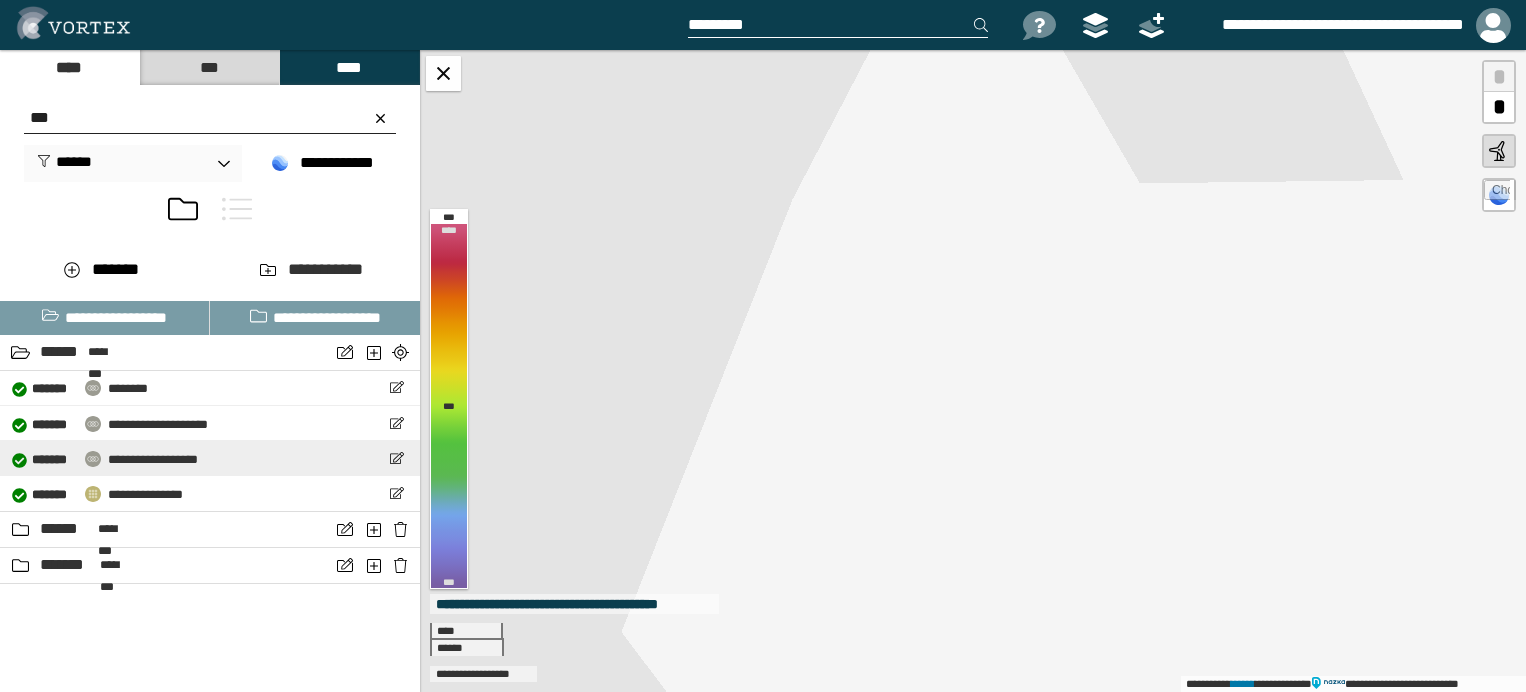 type on "***" 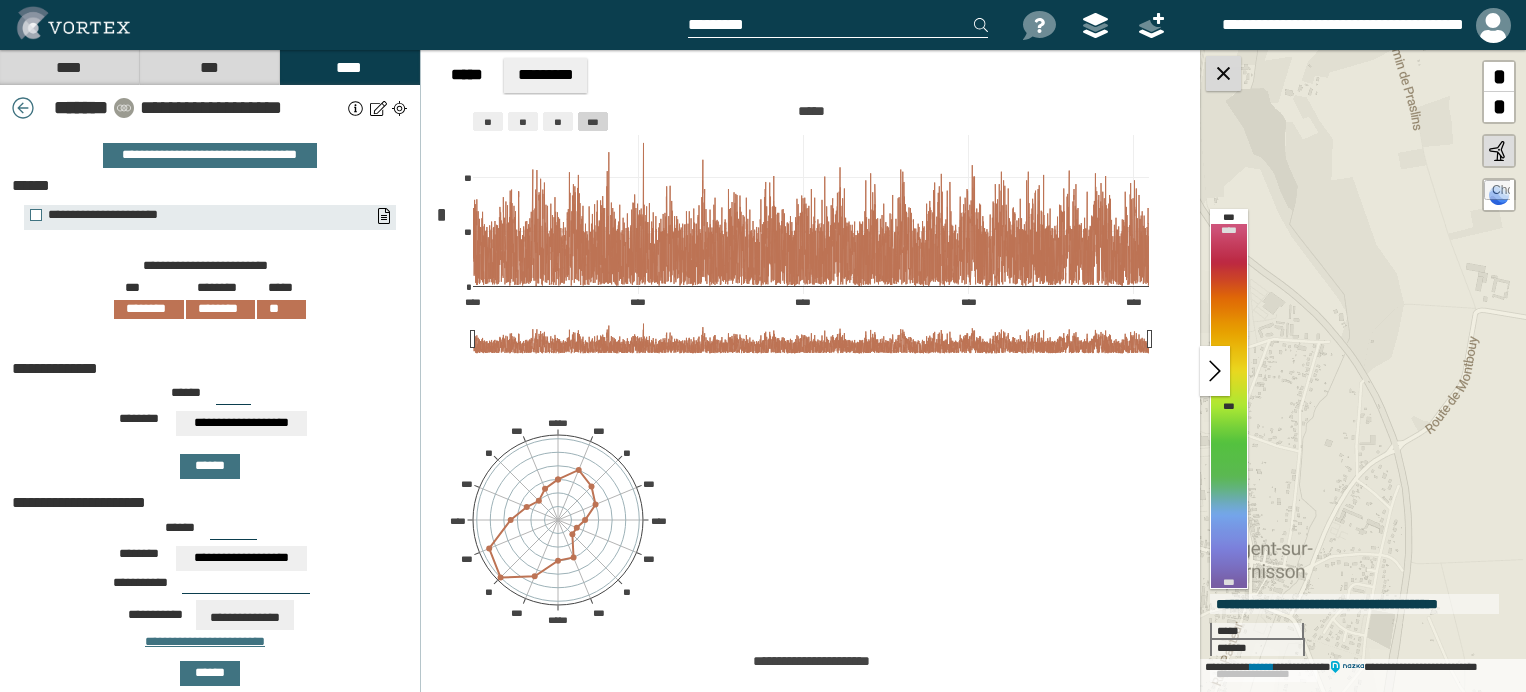 click at bounding box center (1223, 73) 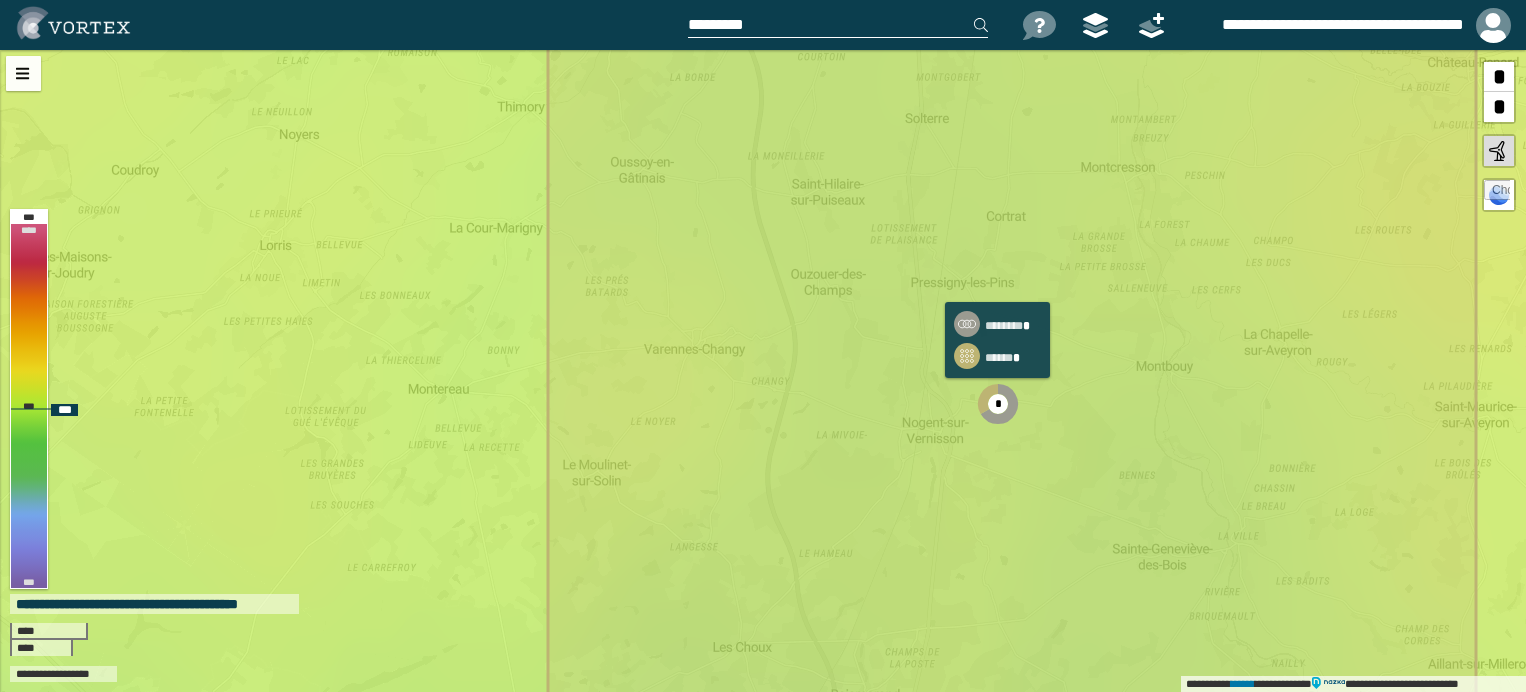 click on "*" at bounding box center (998, 404) 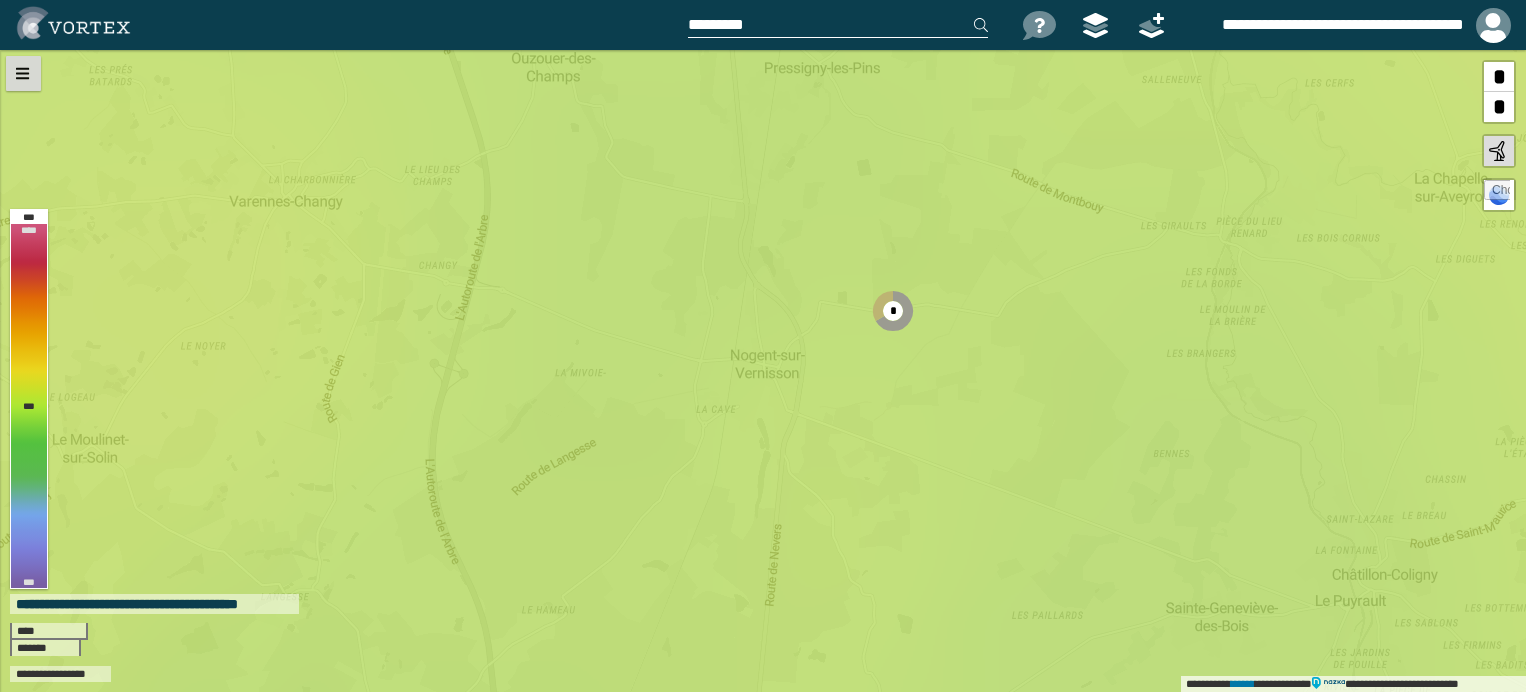 click at bounding box center [23, 73] 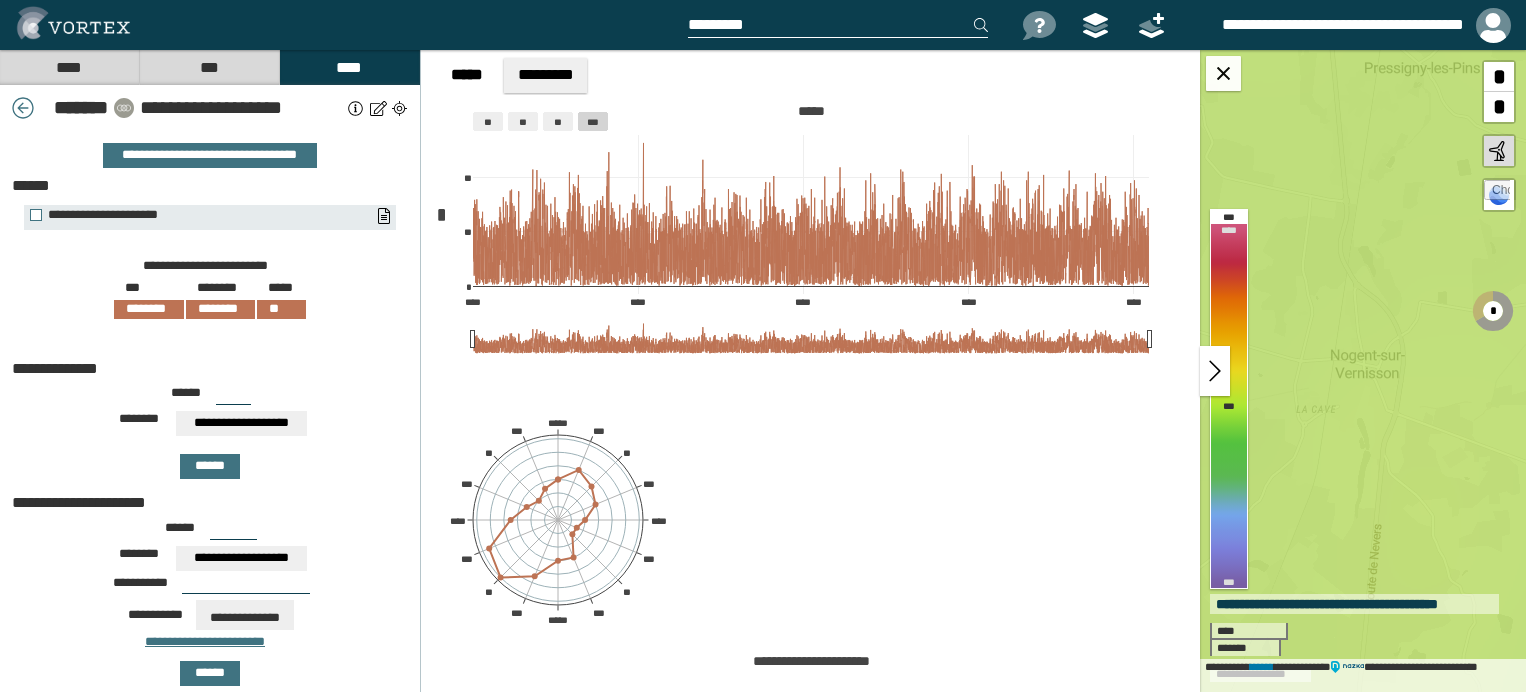 type on "***" 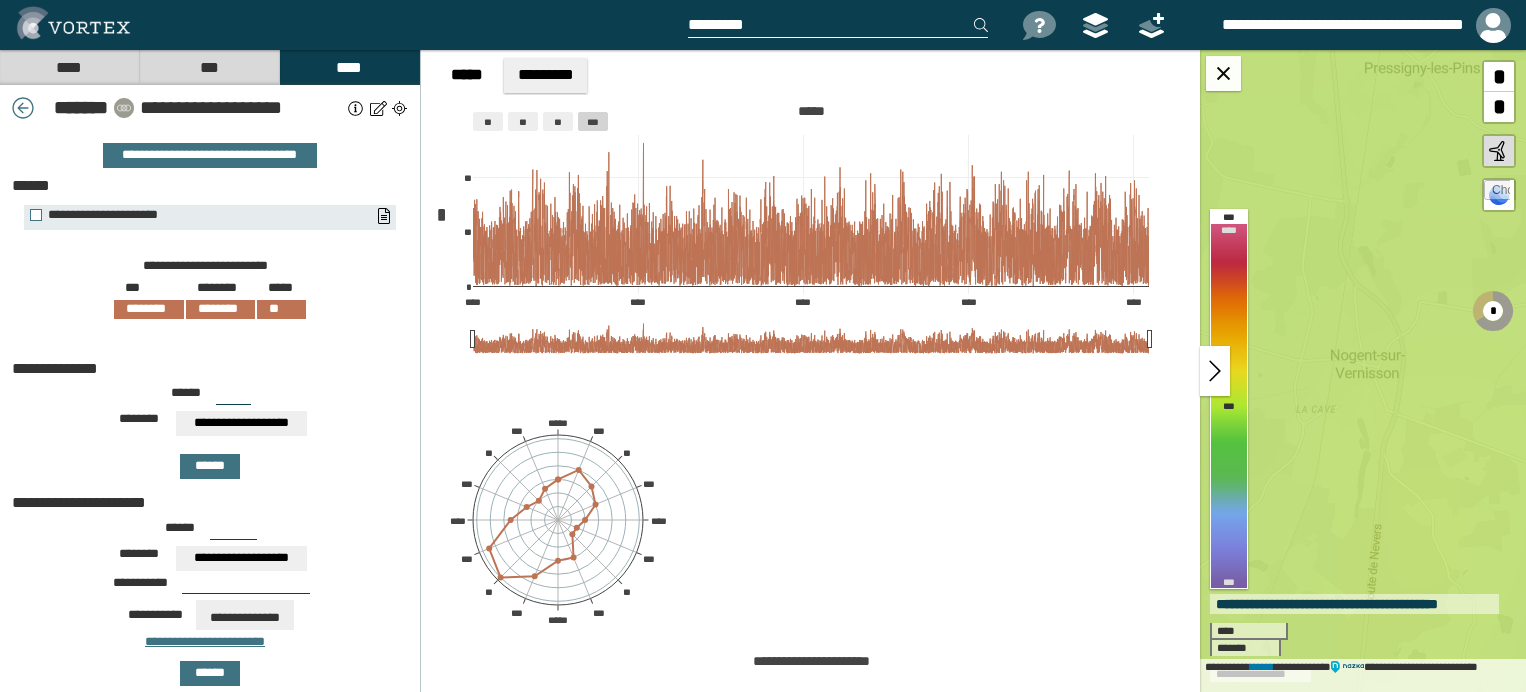 scroll, scrollTop: 57, scrollLeft: 0, axis: vertical 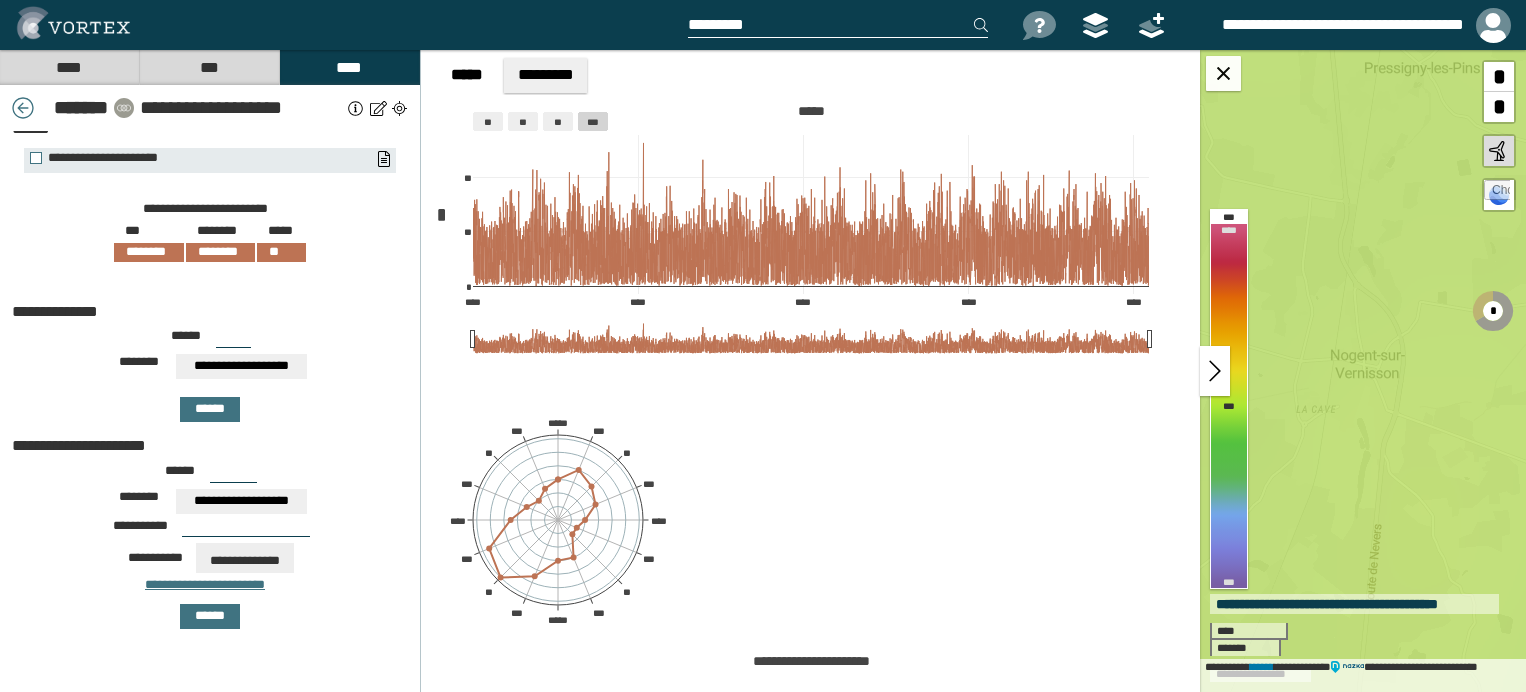 click on "***" at bounding box center [233, 340] 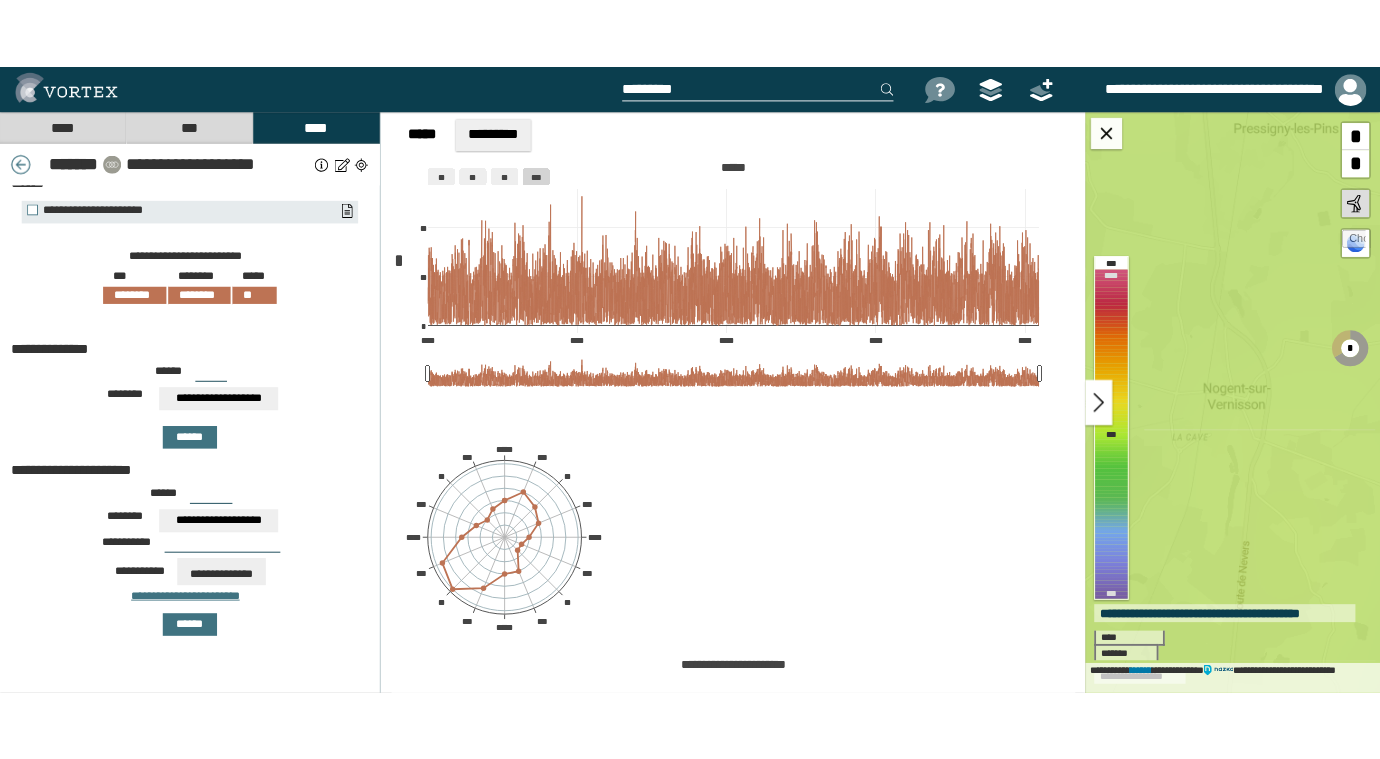 scroll, scrollTop: 181, scrollLeft: 0, axis: vertical 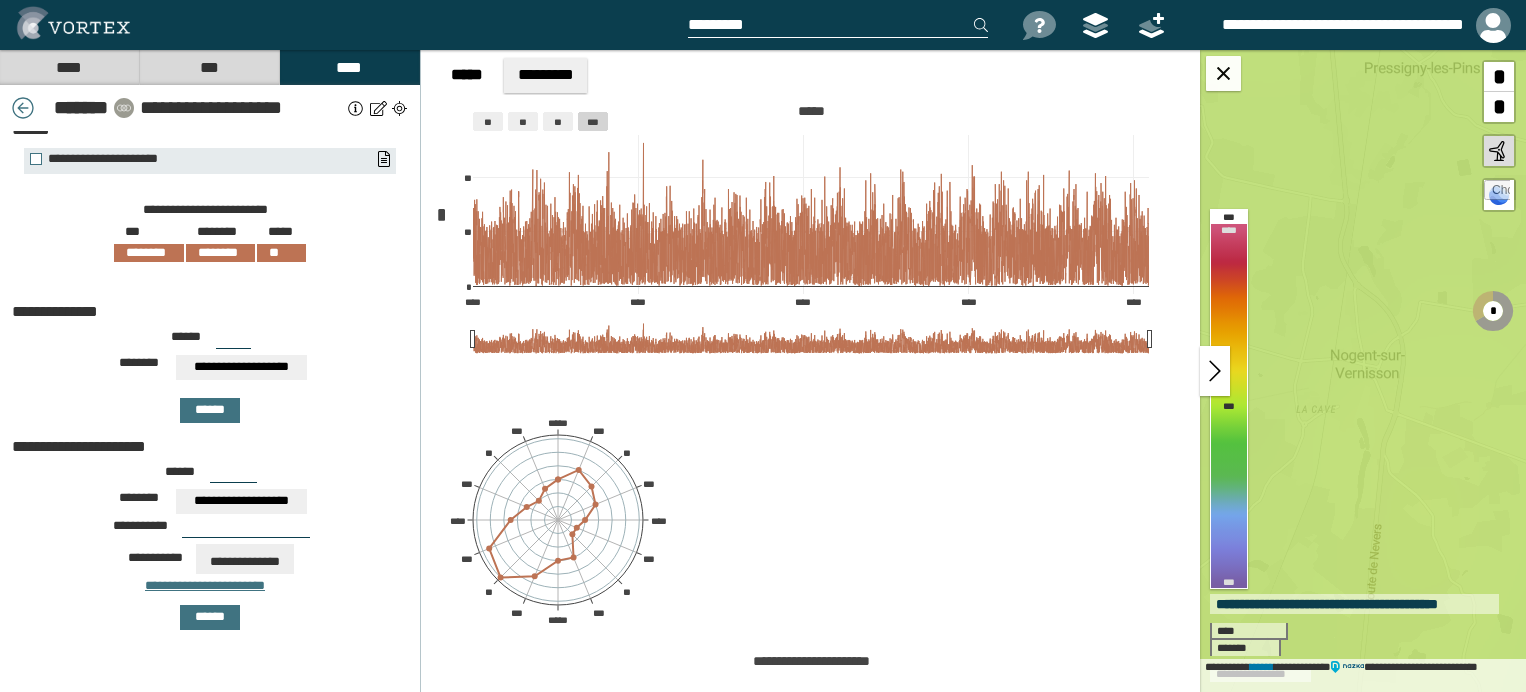click on "**********" at bounding box center [210, 231] 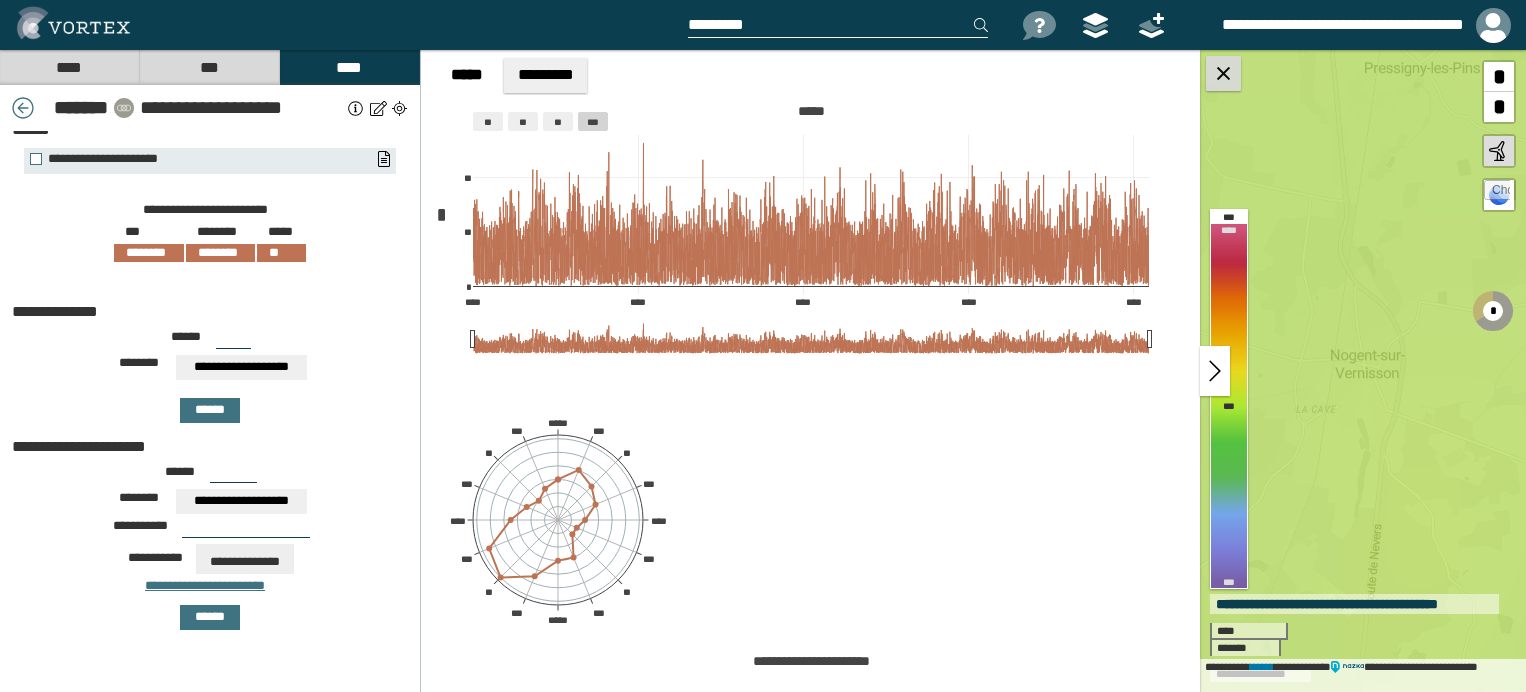 click at bounding box center (1223, 73) 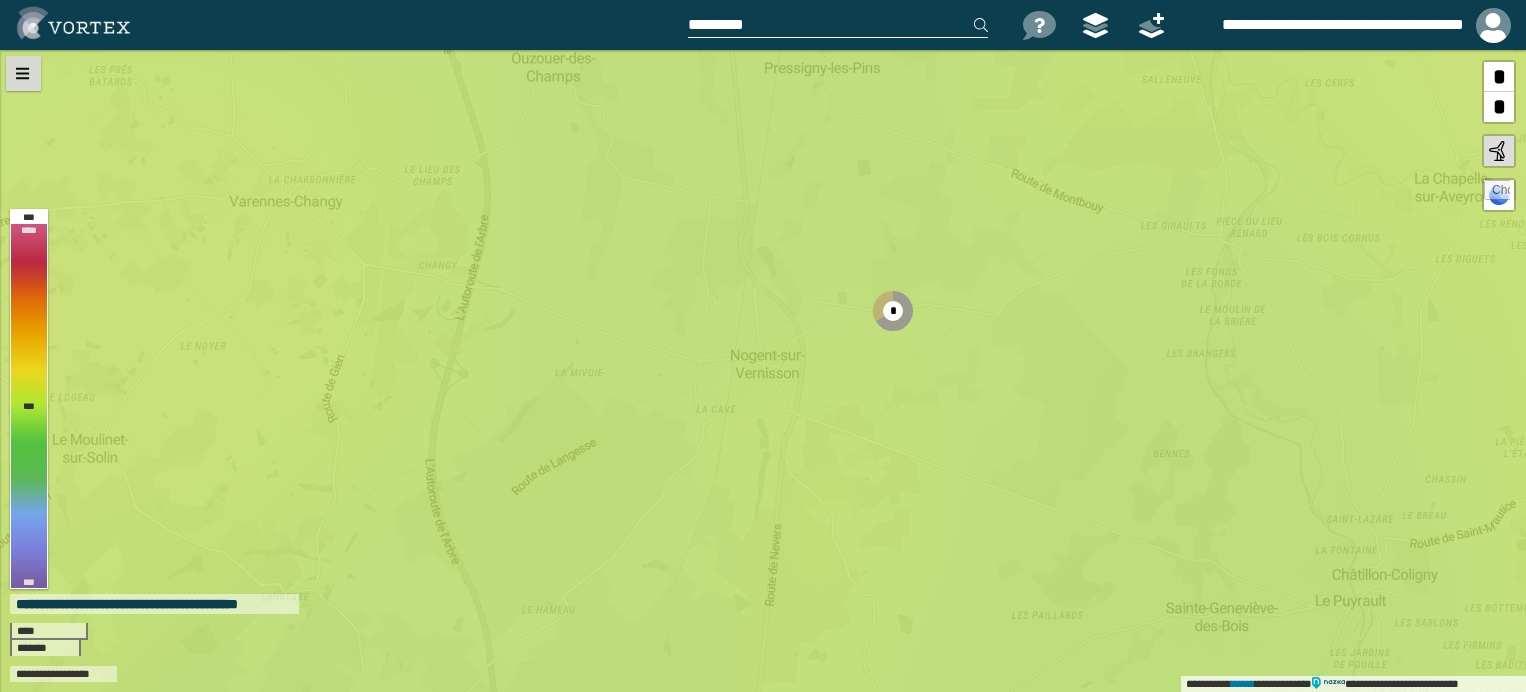 click at bounding box center (23, 73) 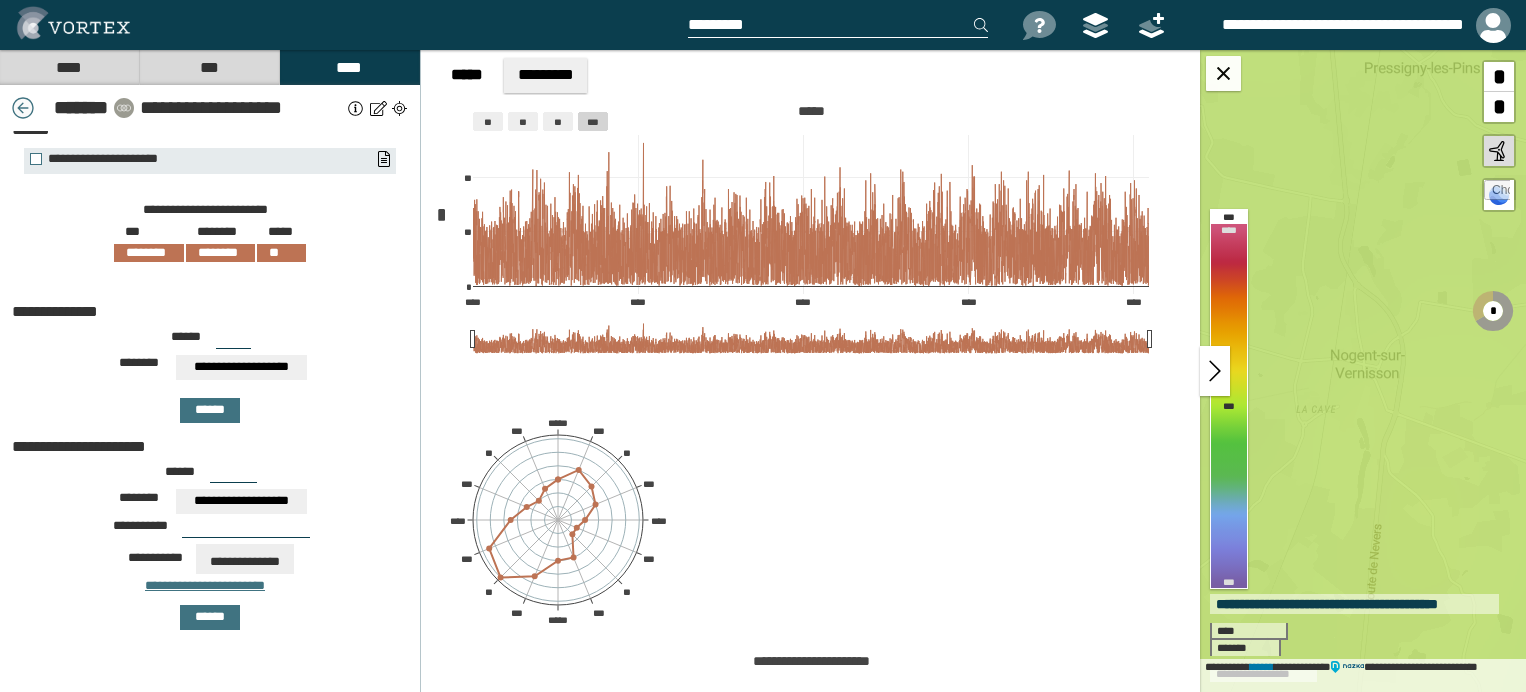 drag, startPoint x: 28, startPoint y: 106, endPoint x: 40, endPoint y: 125, distance: 22.472204 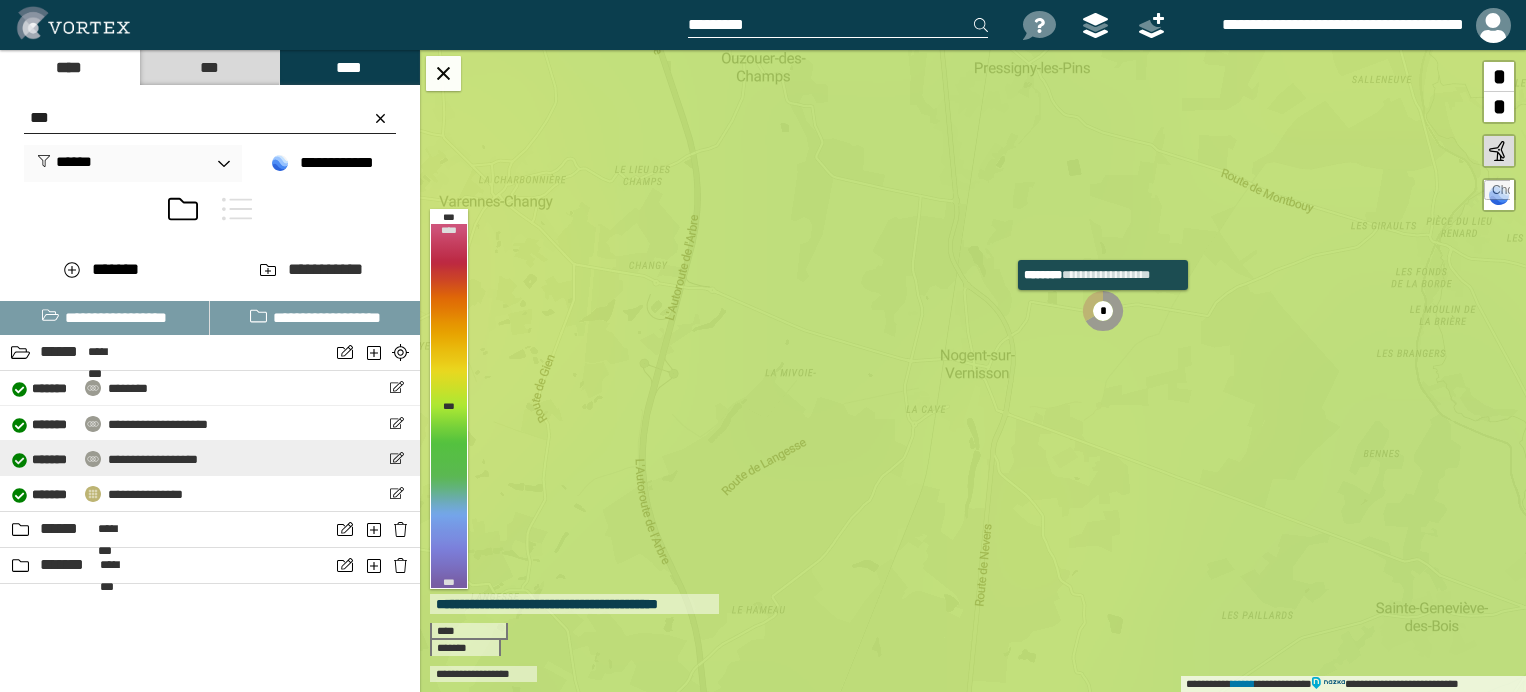 click on "**********" at bounding box center (153, 459) 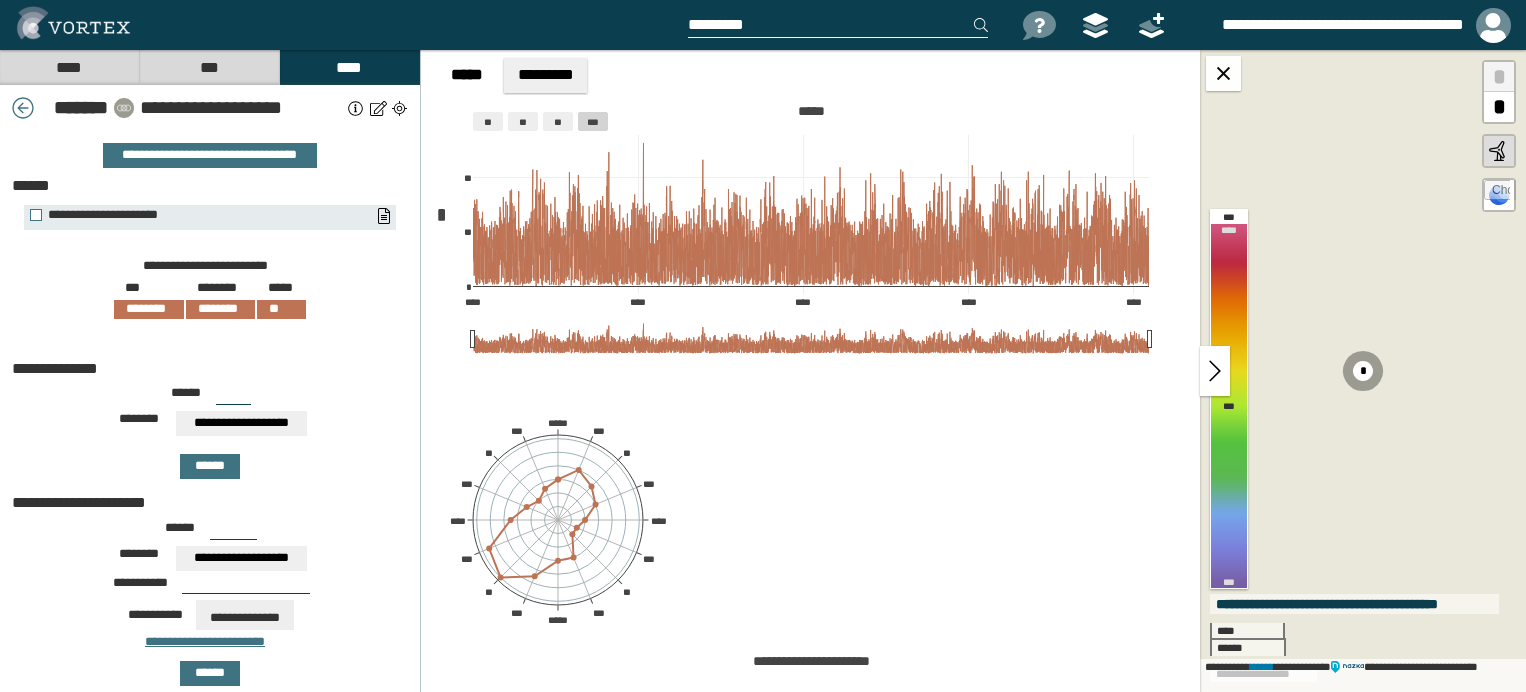 drag, startPoint x: 1216, startPoint y: 70, endPoint x: 1138, endPoint y: 65, distance: 78.160095 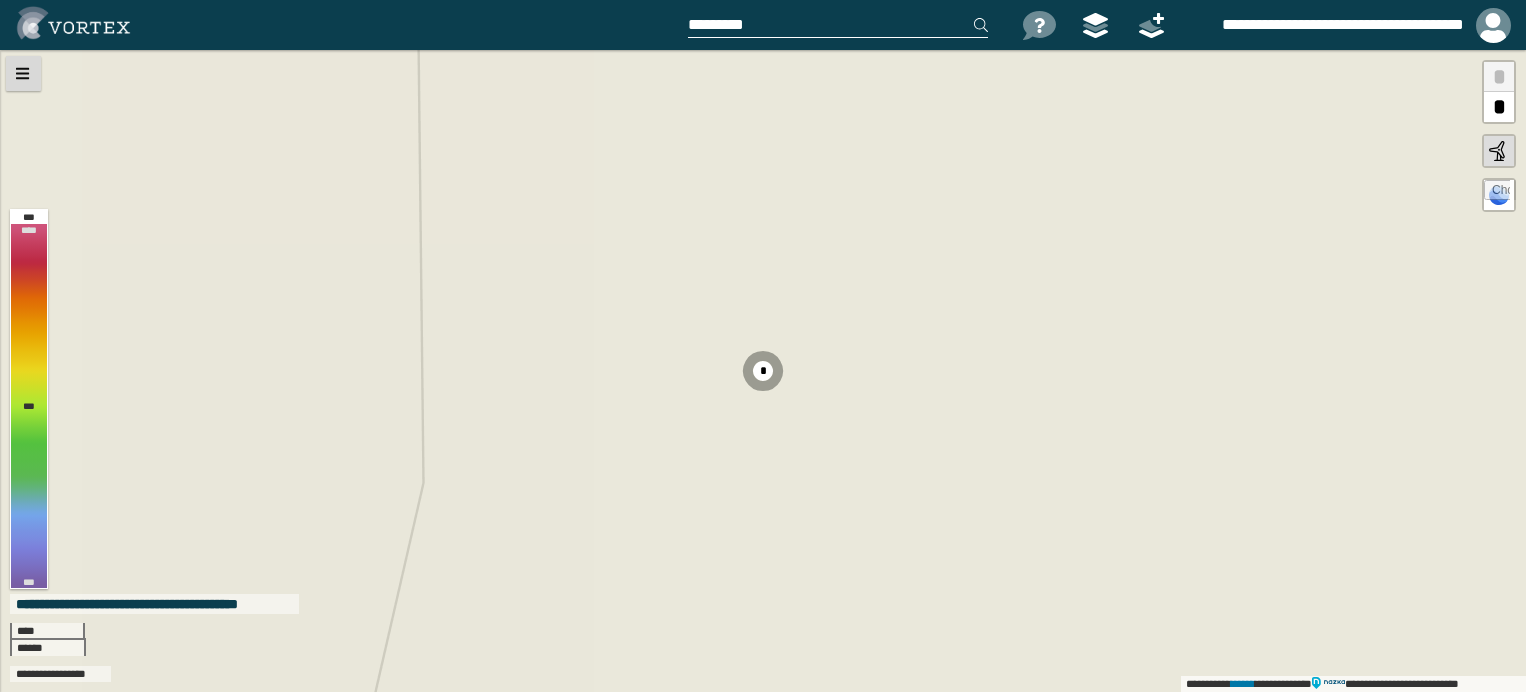 click at bounding box center (23, 73) 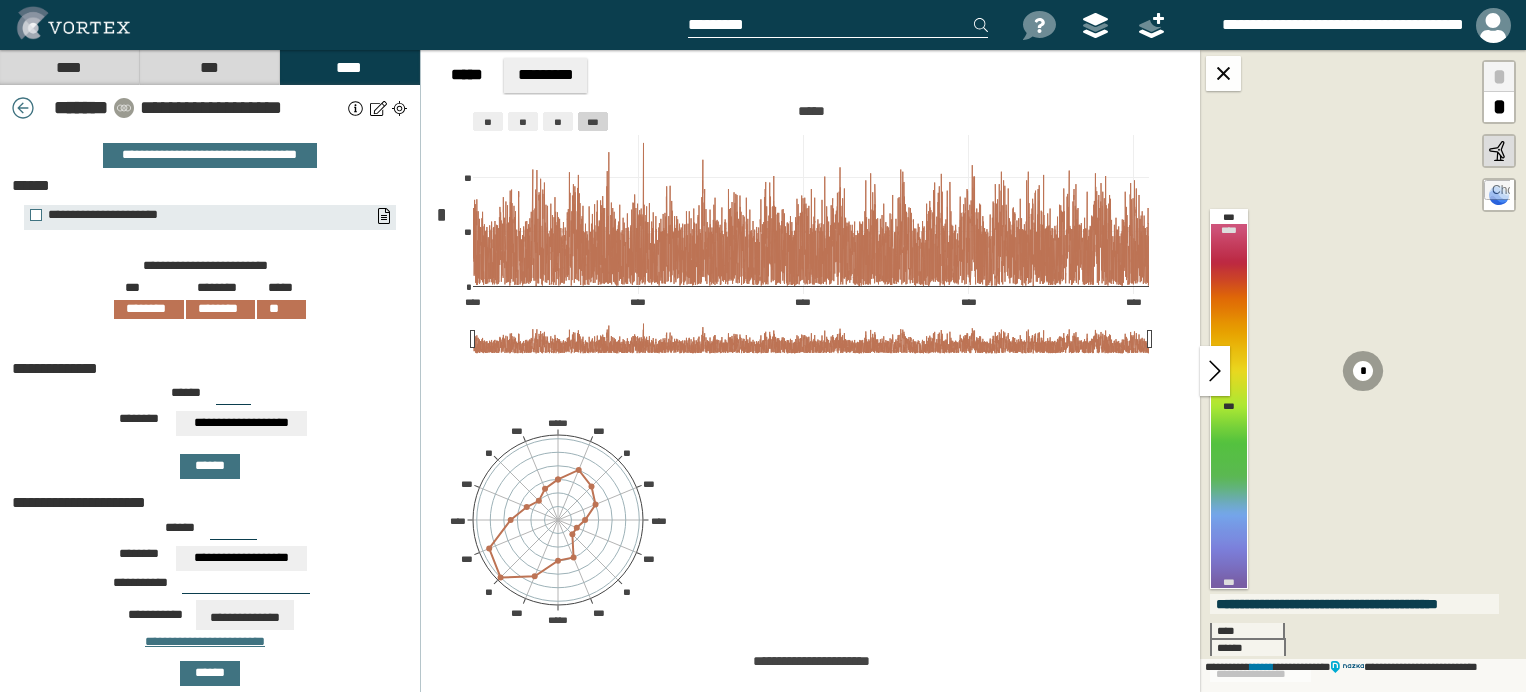 click on "**********" at bounding box center [210, 287] 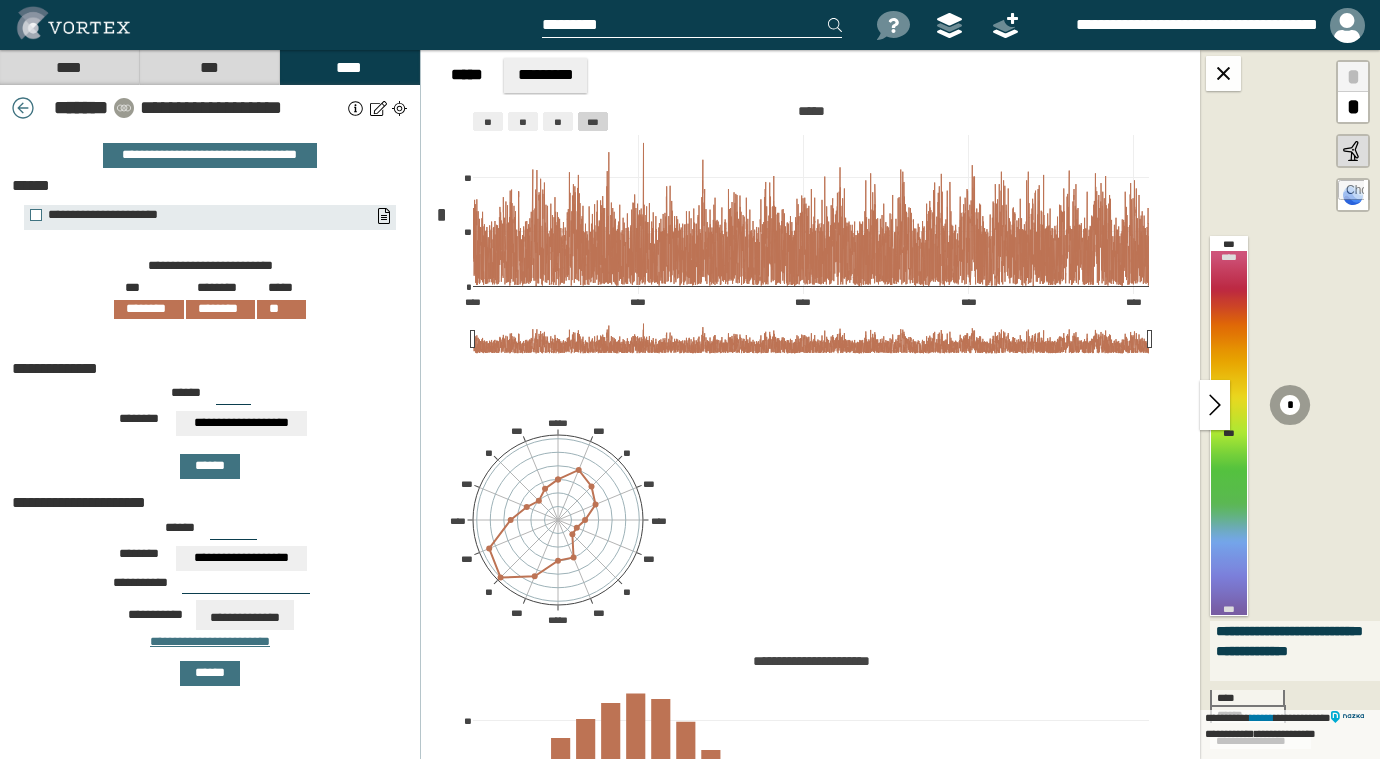 drag, startPoint x: 214, startPoint y: 396, endPoint x: 261, endPoint y: 396, distance: 47 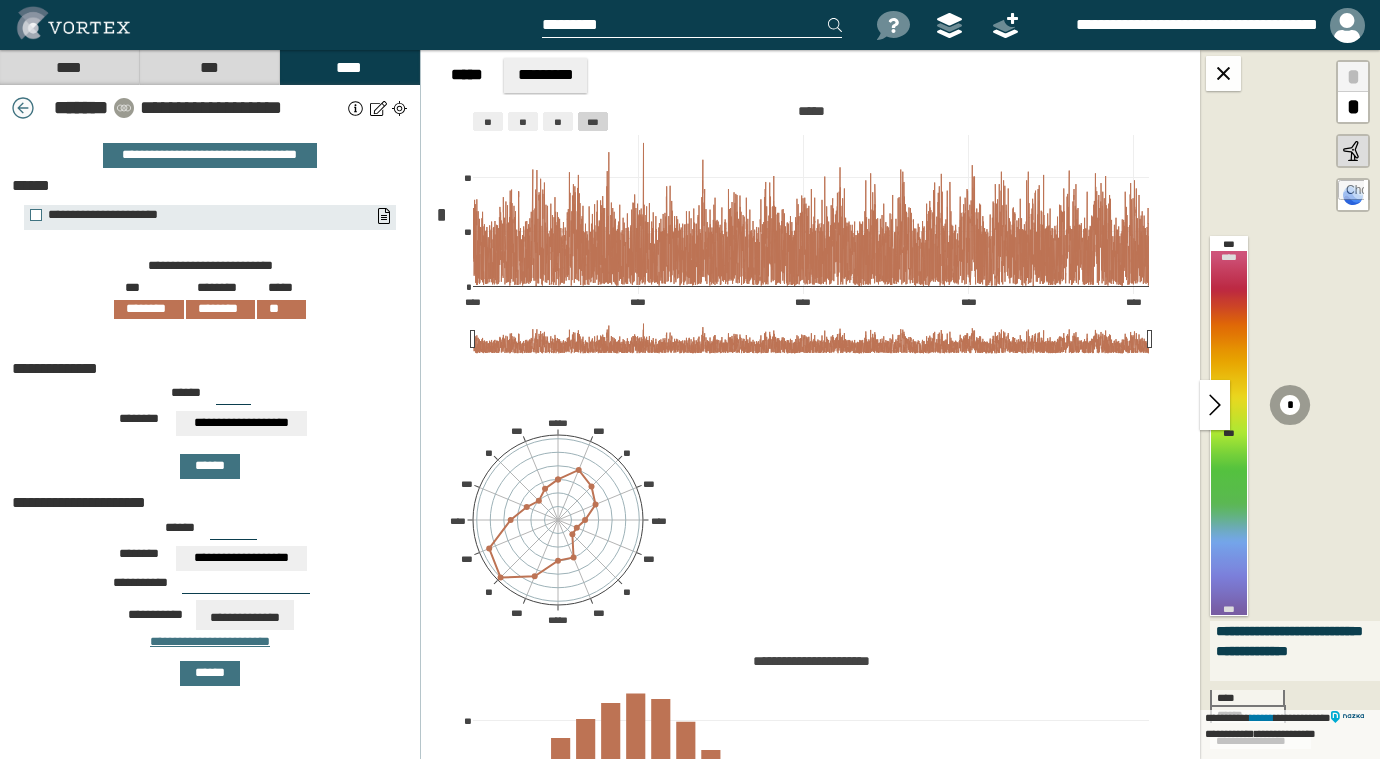 click at bounding box center (23, 108) 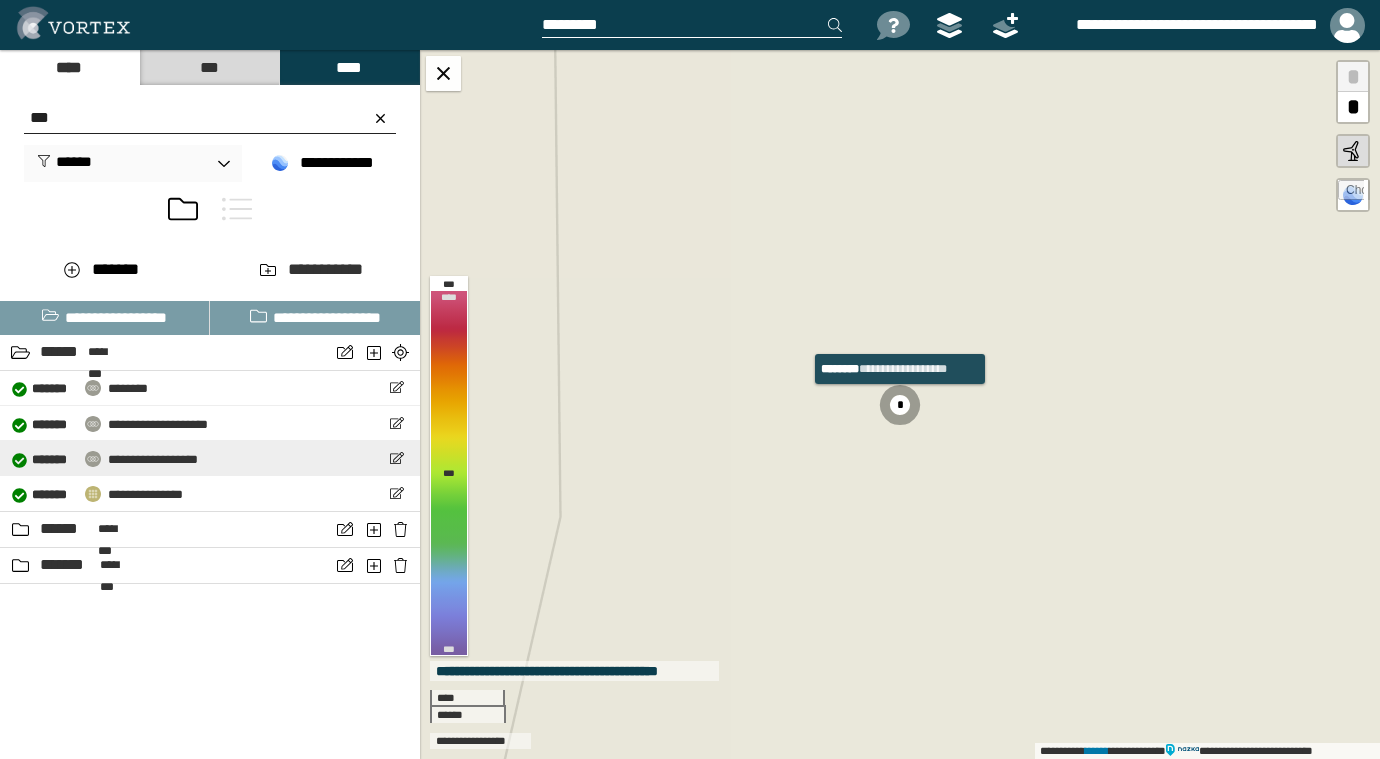 click on "**********" at bounding box center [153, 459] 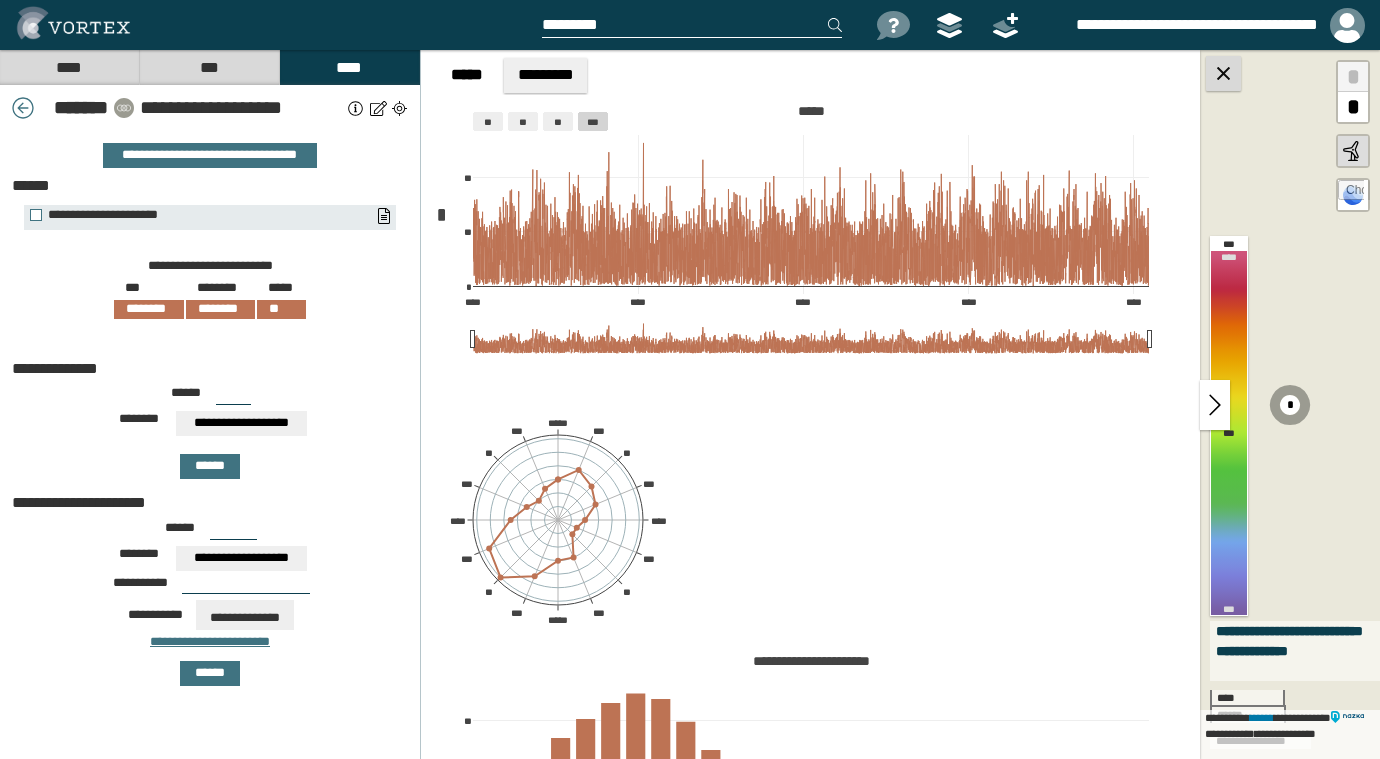 click at bounding box center [1223, 73] 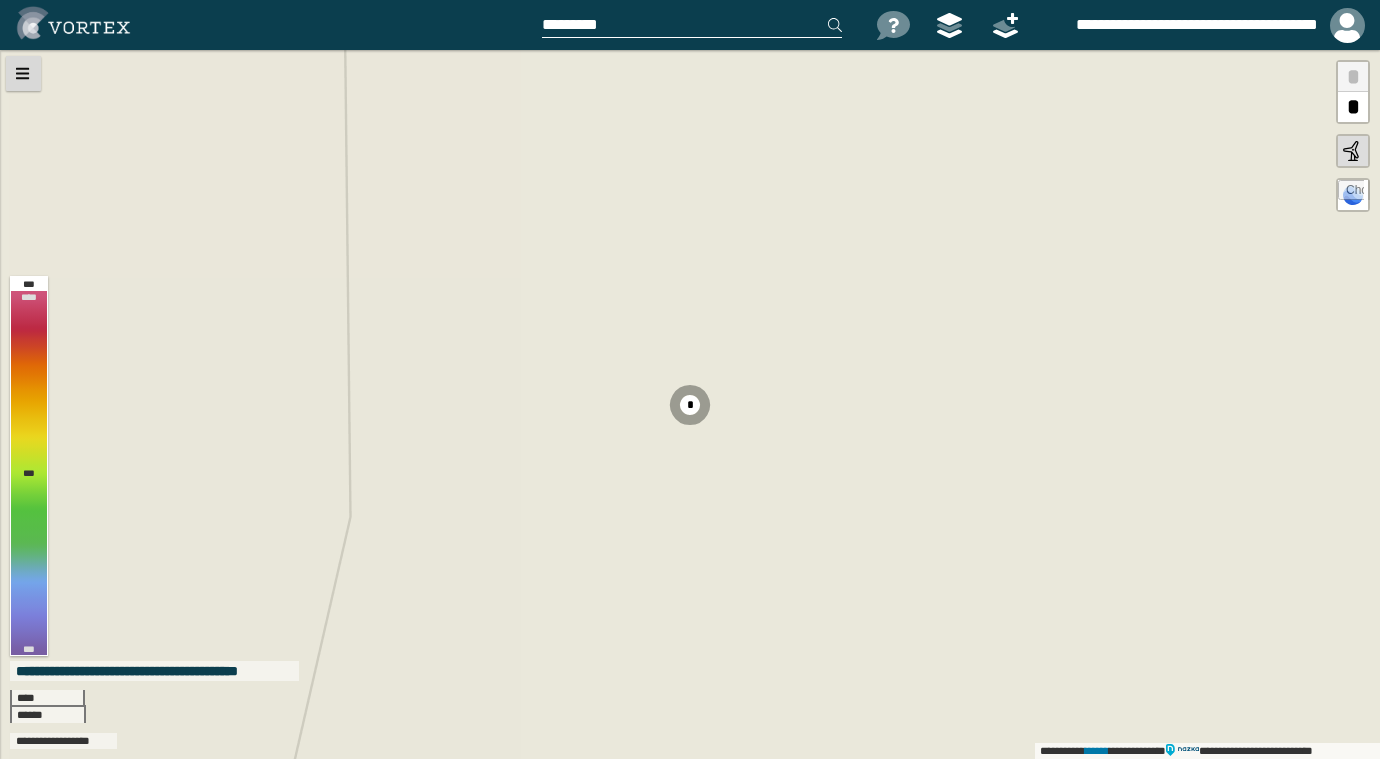 click at bounding box center [23, 73] 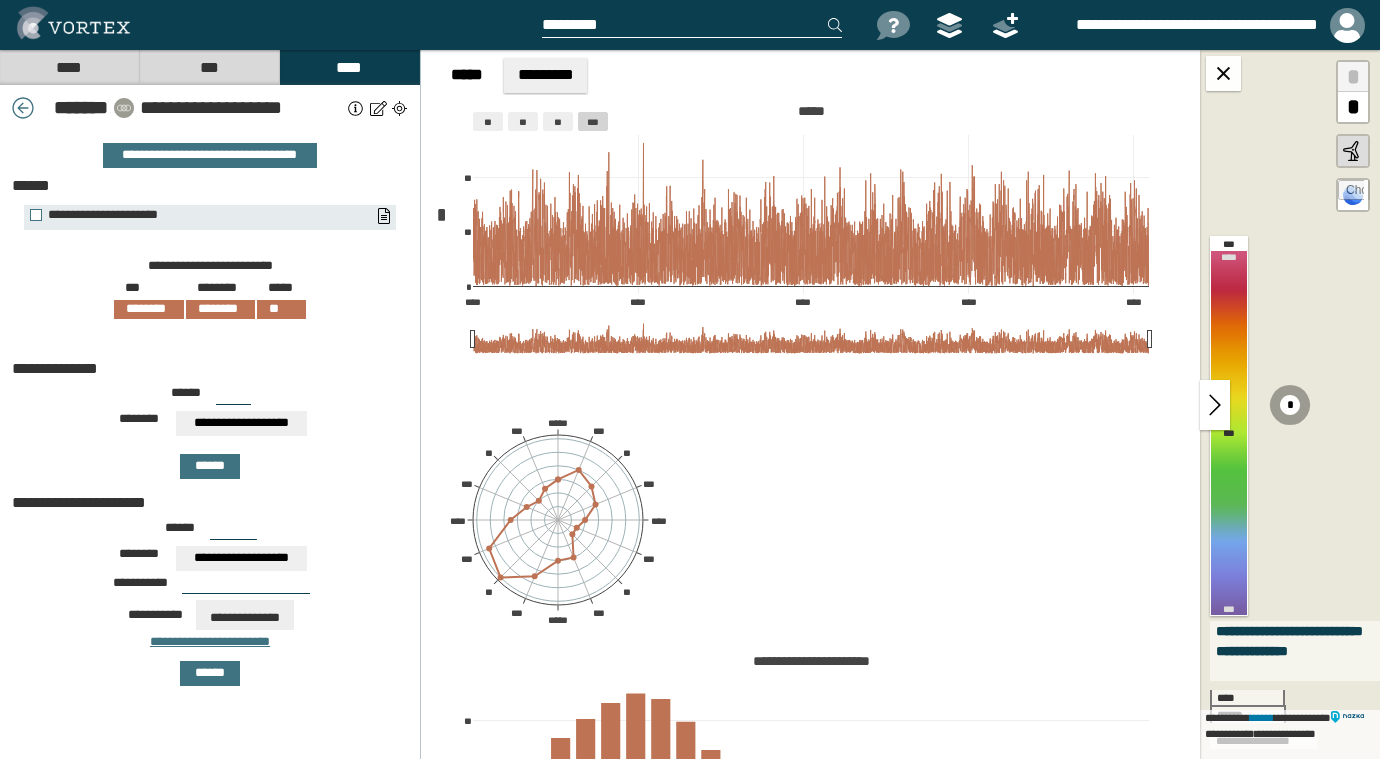 drag, startPoint x: 214, startPoint y: 395, endPoint x: 263, endPoint y: 395, distance: 49 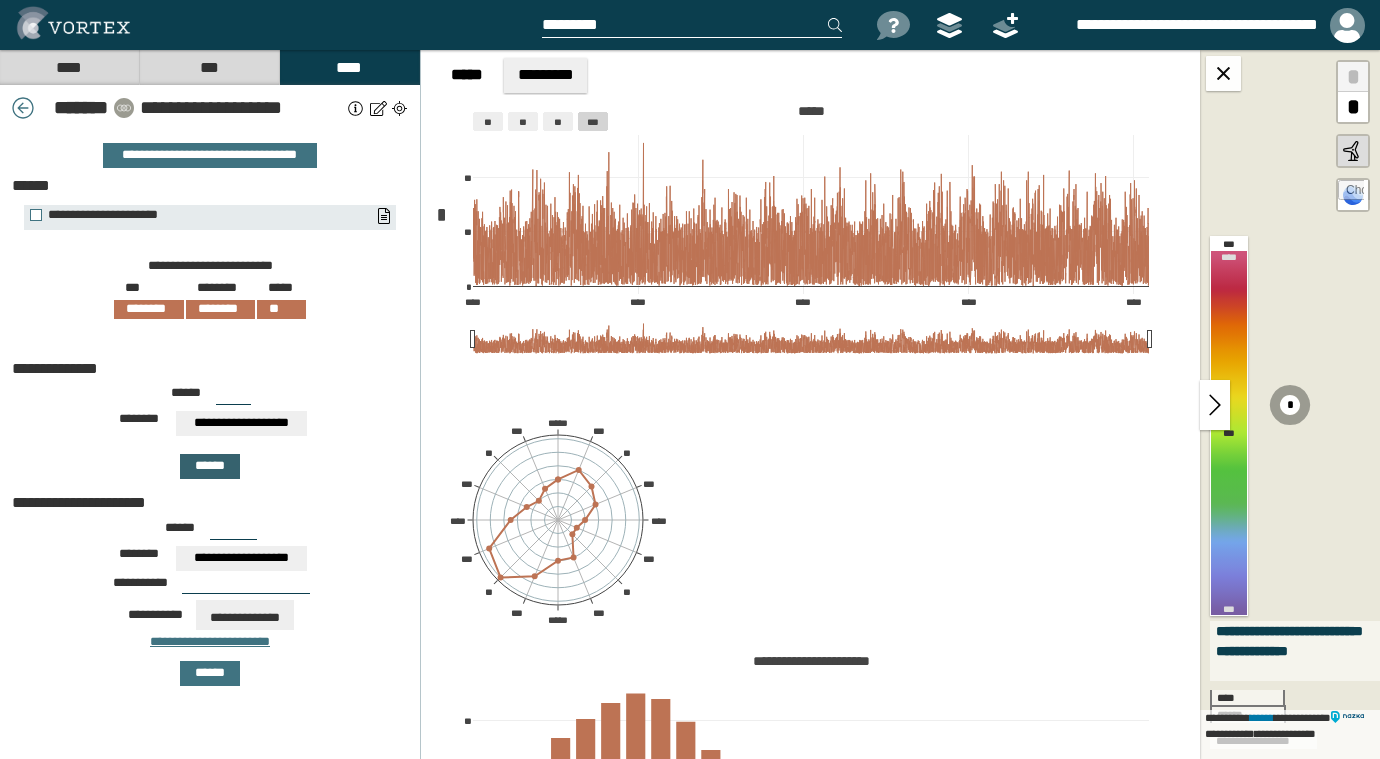 click on "******" at bounding box center [210, 466] 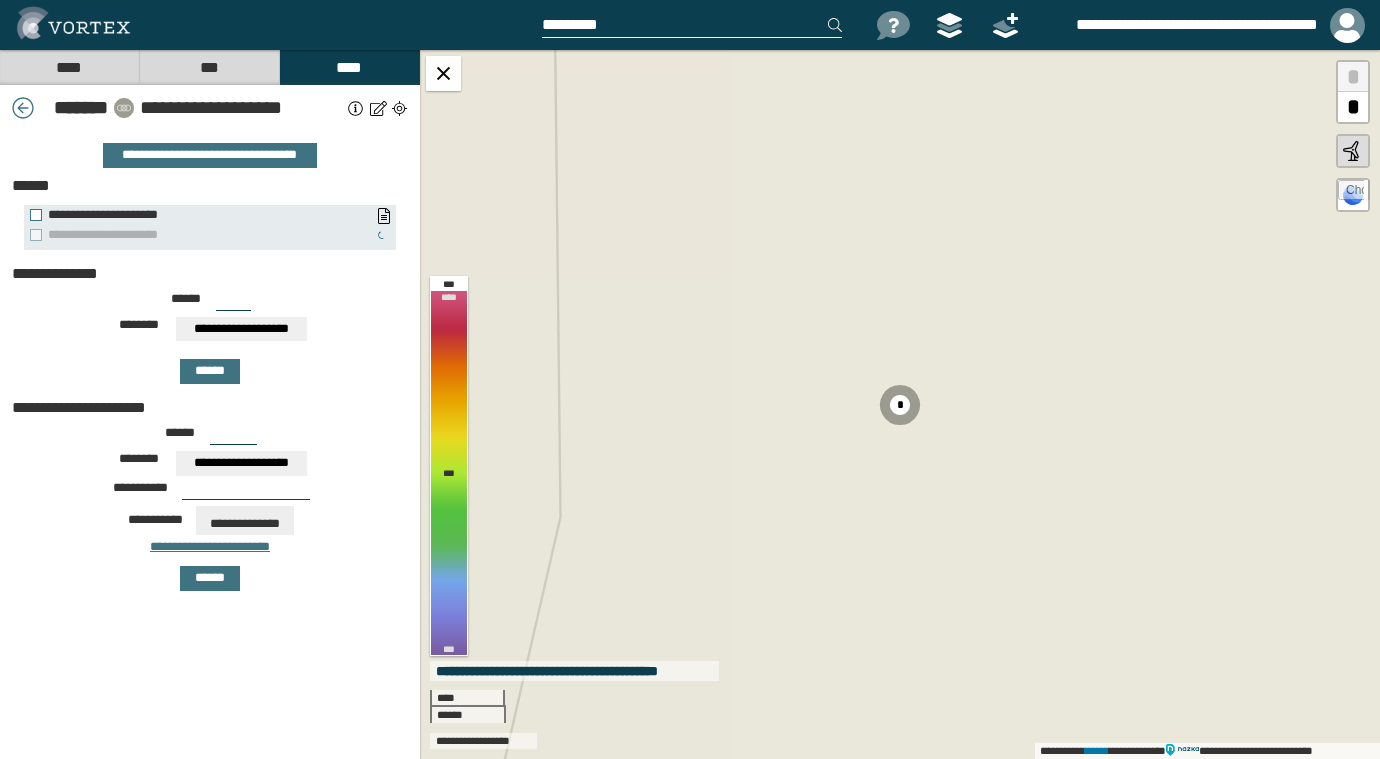 drag, startPoint x: 219, startPoint y: 298, endPoint x: 260, endPoint y: 303, distance: 41.303753 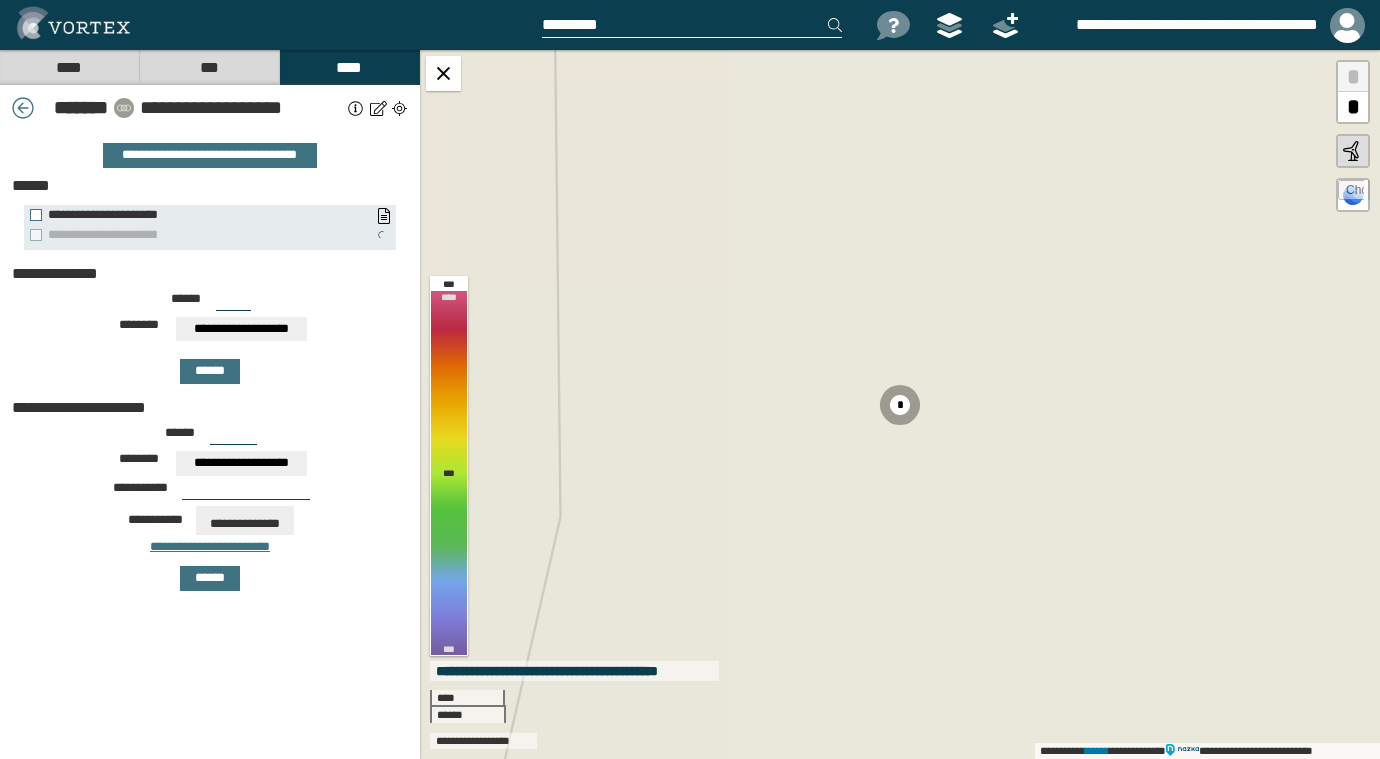 click on "****** ***" at bounding box center (210, 305) 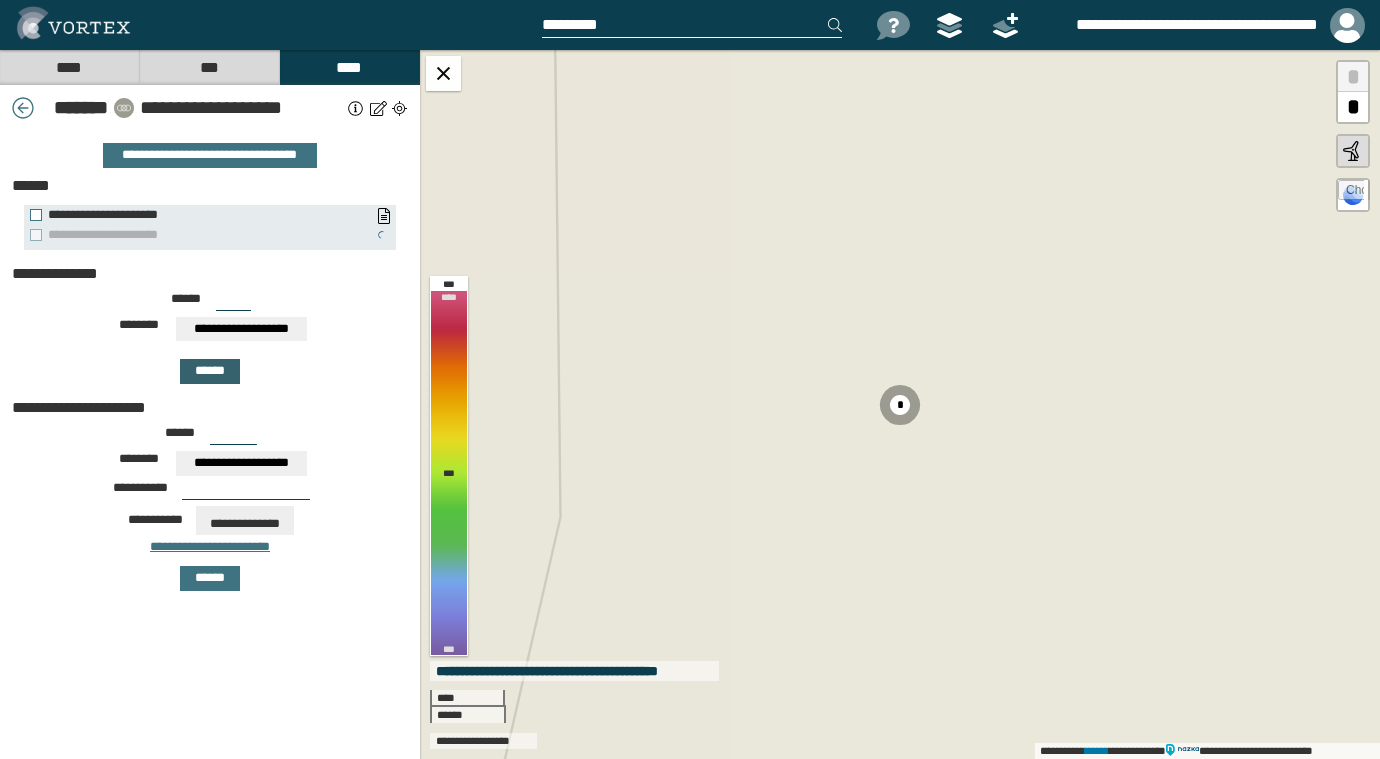 click on "******" at bounding box center [210, 371] 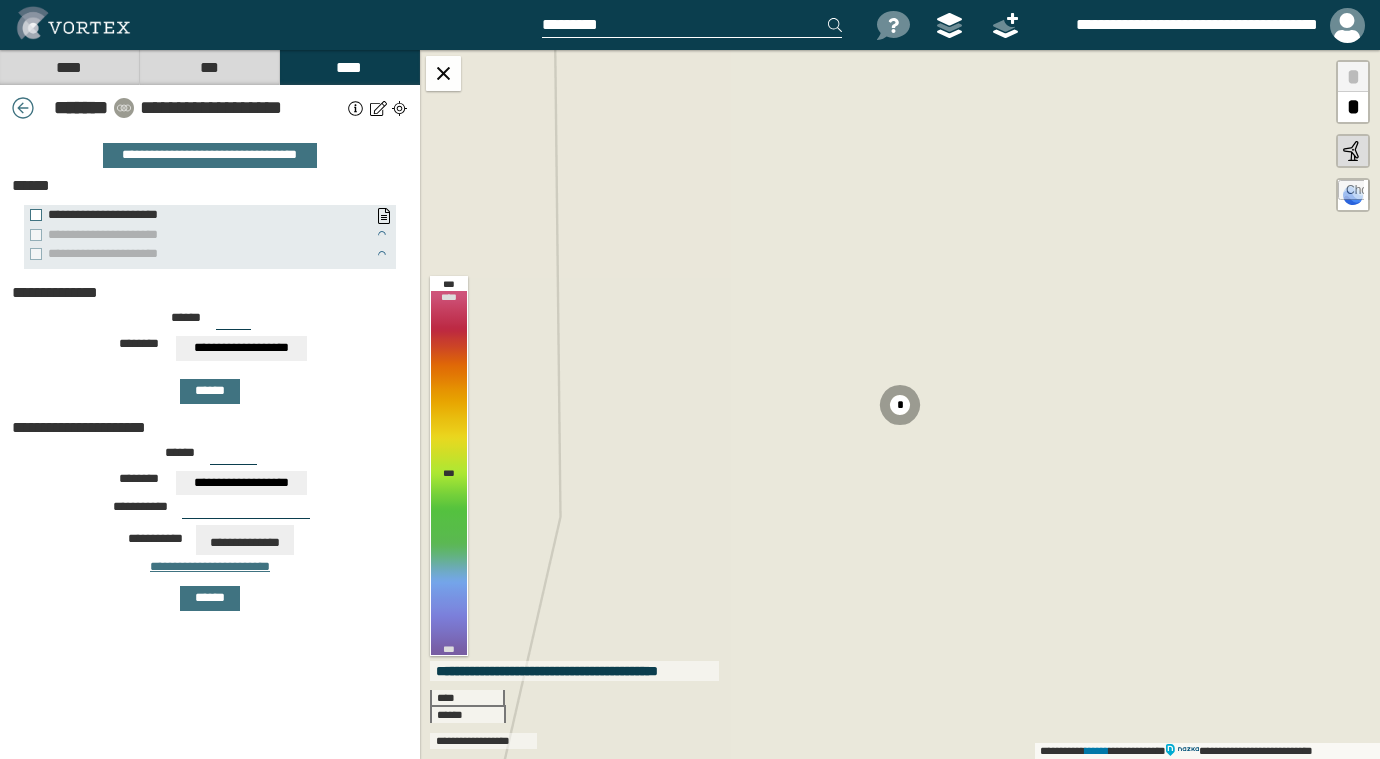 click on "***" at bounding box center (233, 322) 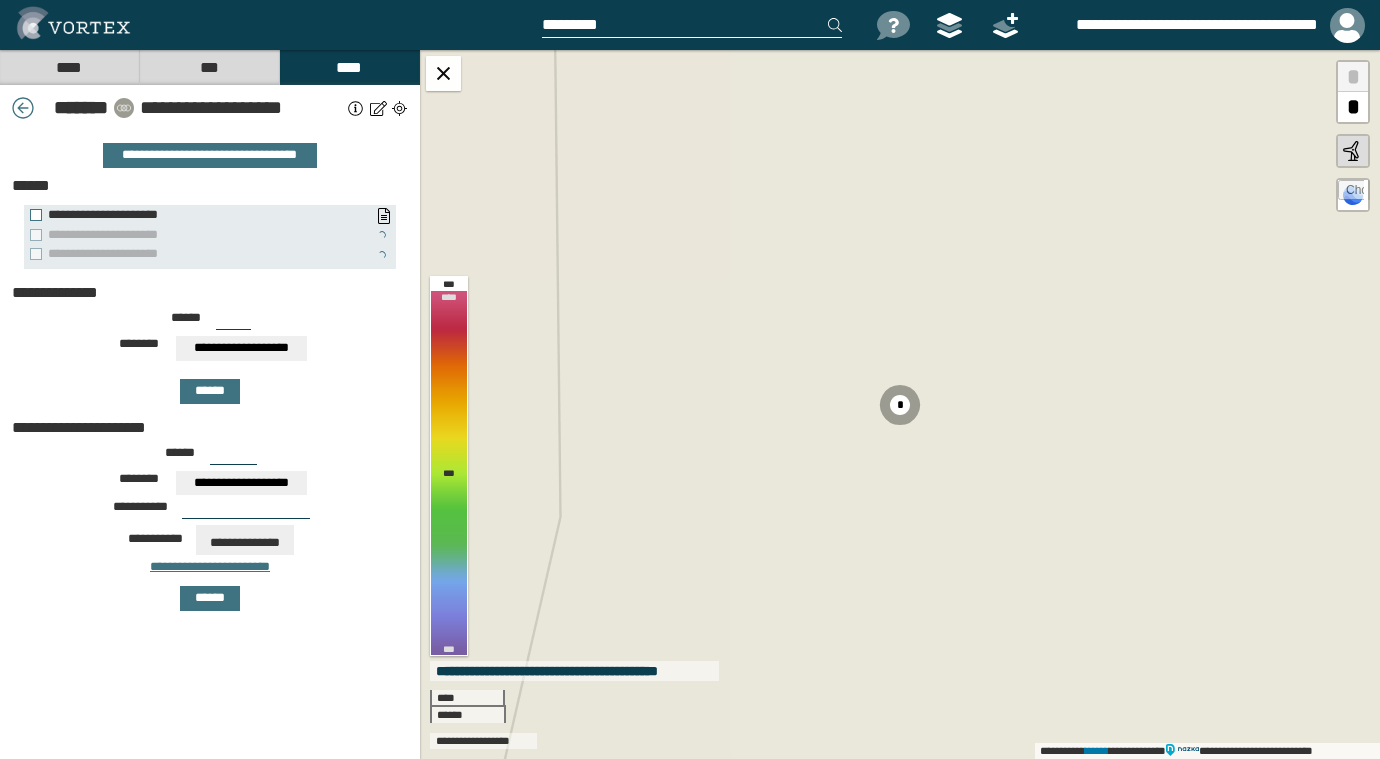 click on "****** ***" at bounding box center [210, 324] 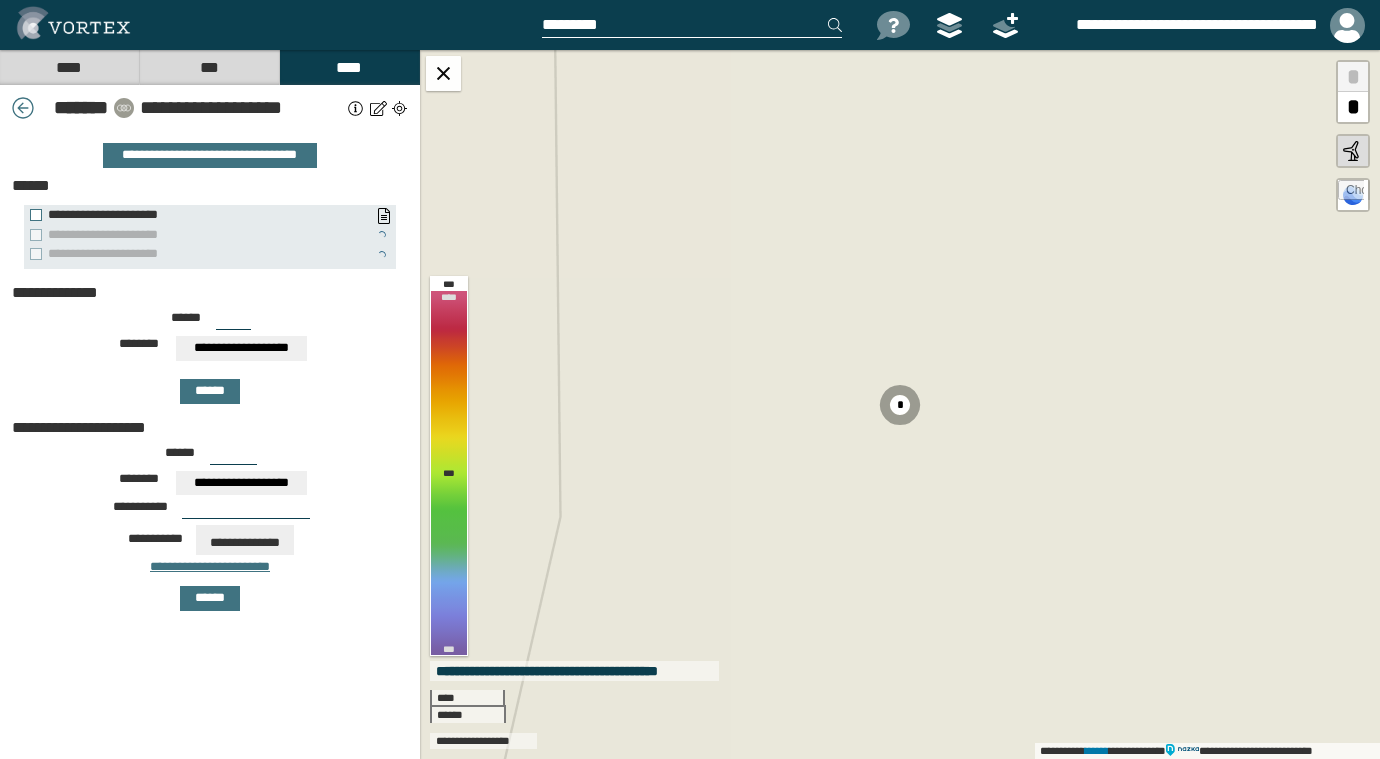 drag, startPoint x: 212, startPoint y: 320, endPoint x: 299, endPoint y: 317, distance: 87.05171 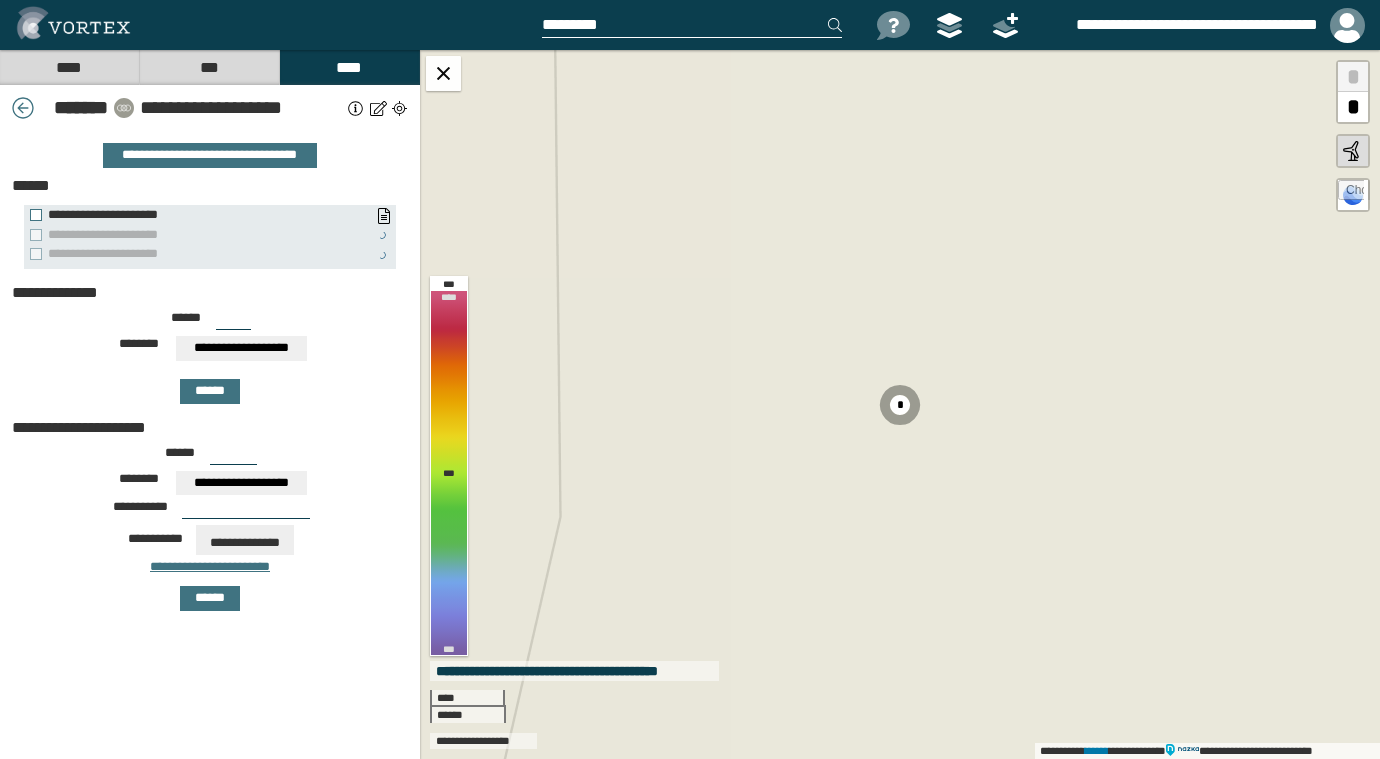 click on "****** ***" at bounding box center [210, 324] 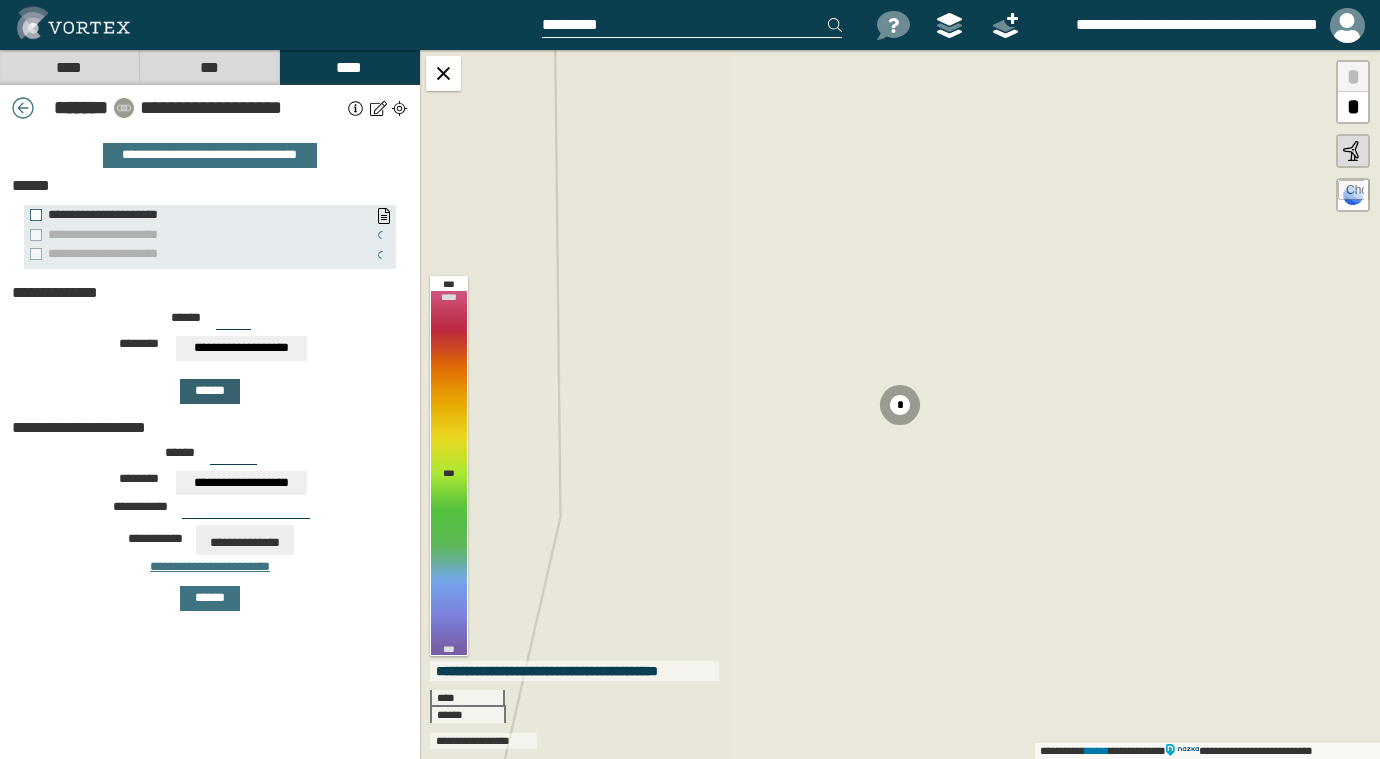 click on "******" at bounding box center (210, 391) 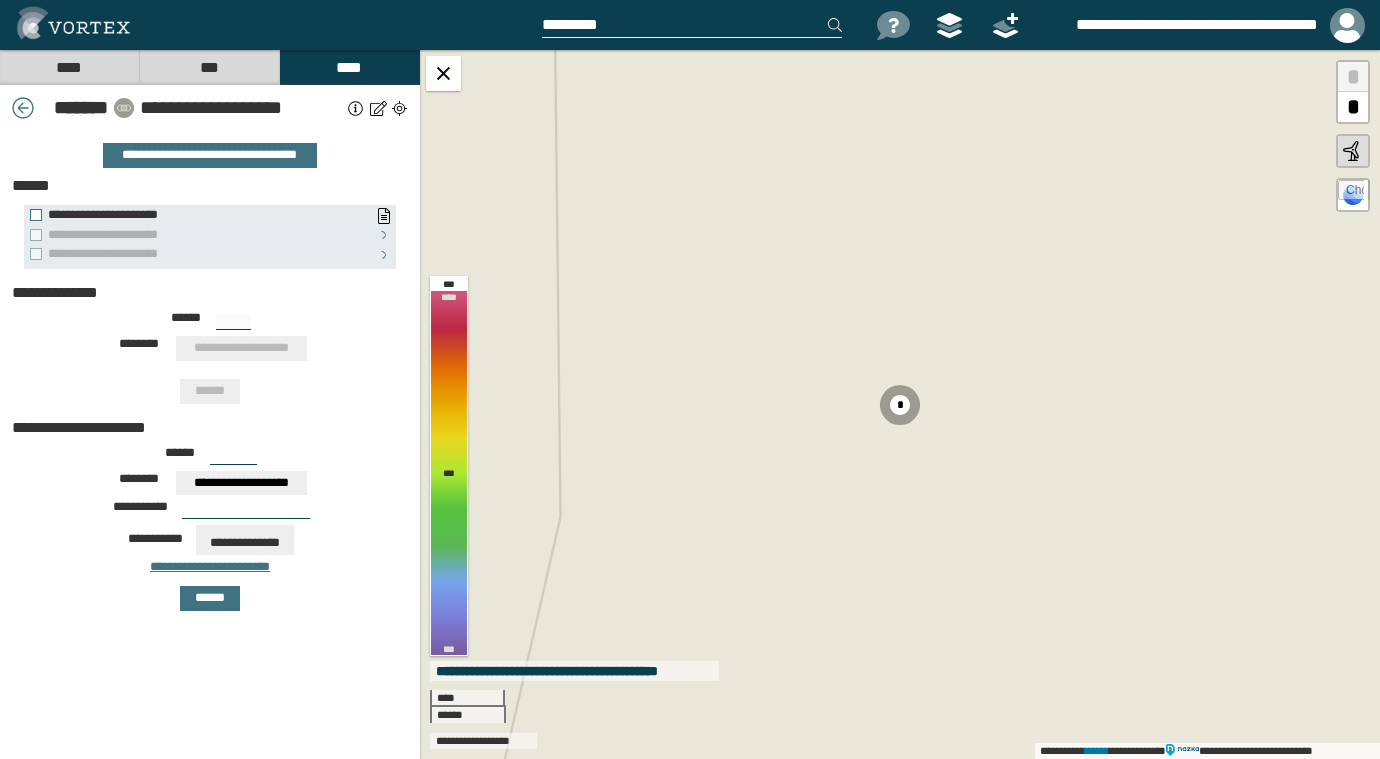 type on "***" 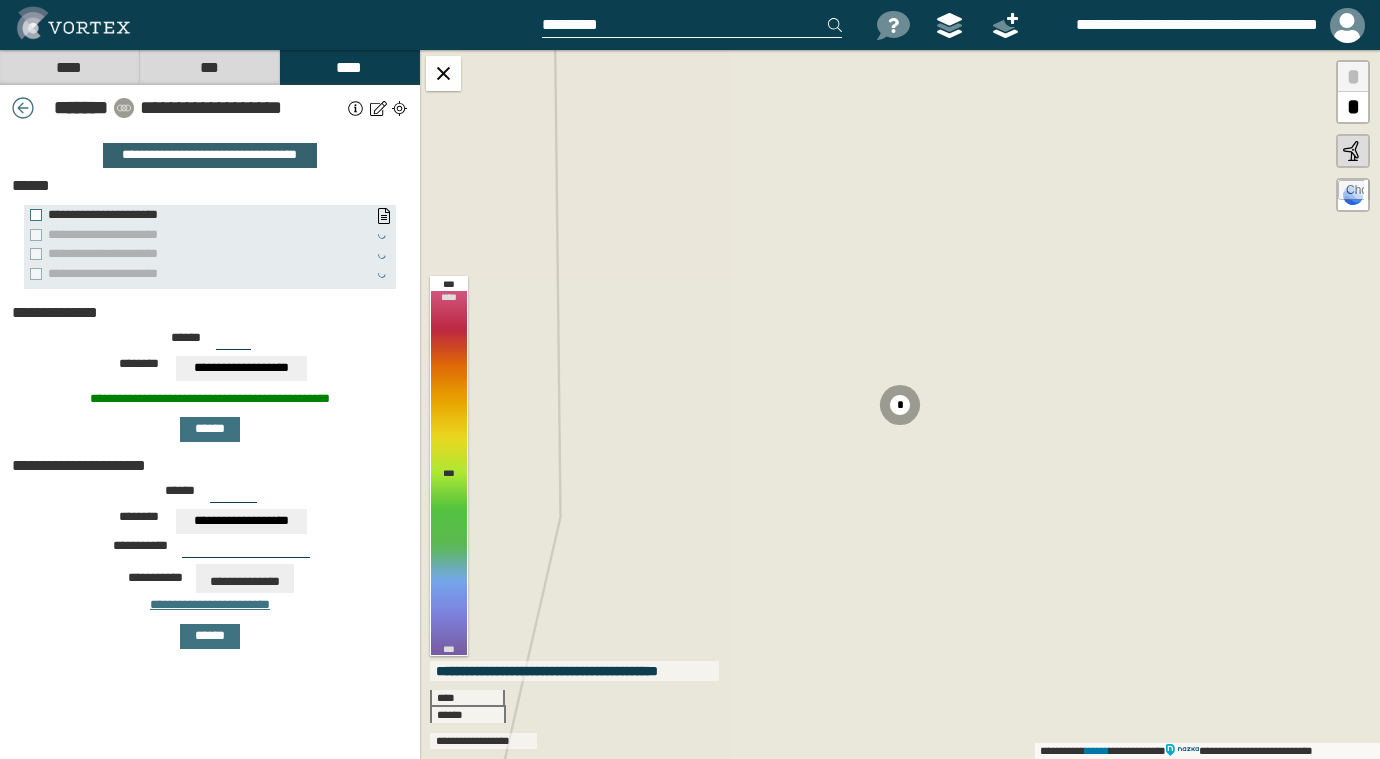 click on "**********" at bounding box center [210, 155] 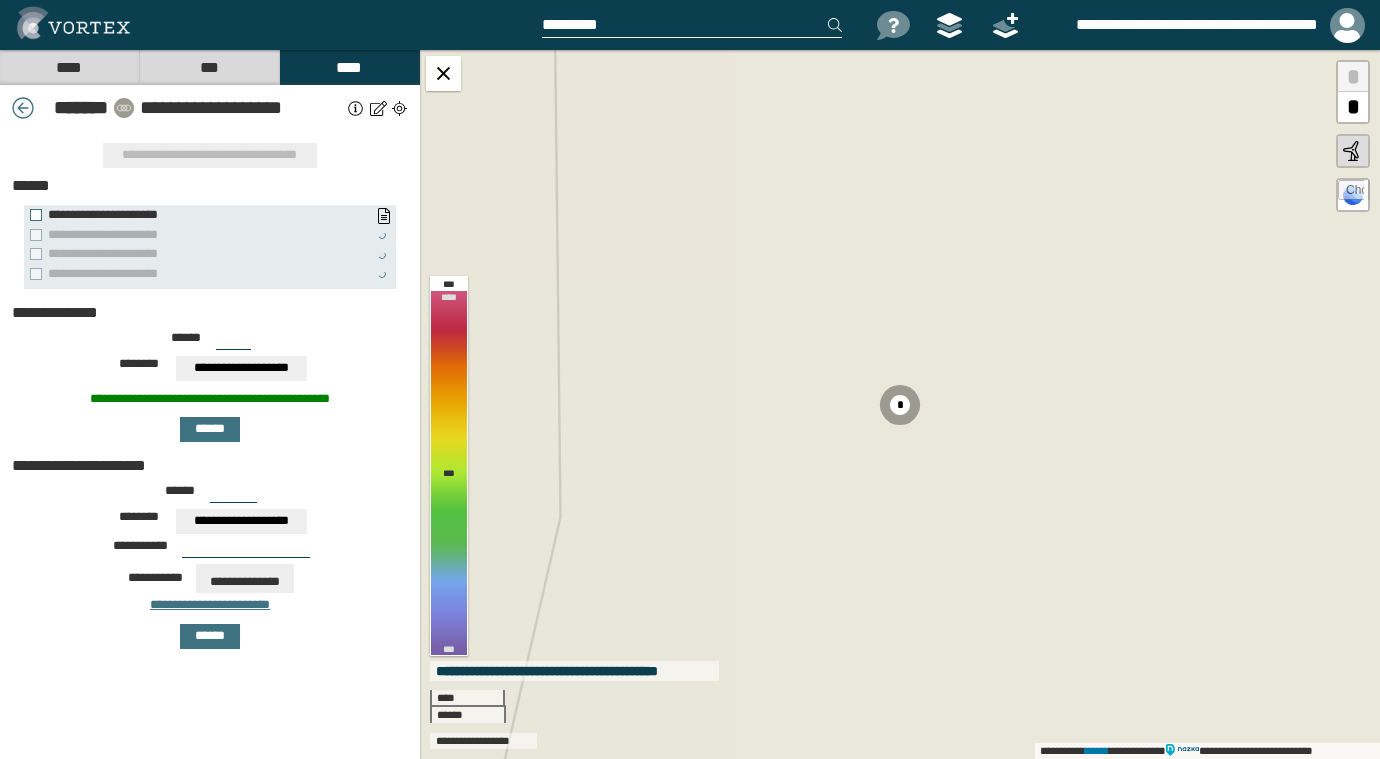 click at bounding box center [23, 108] 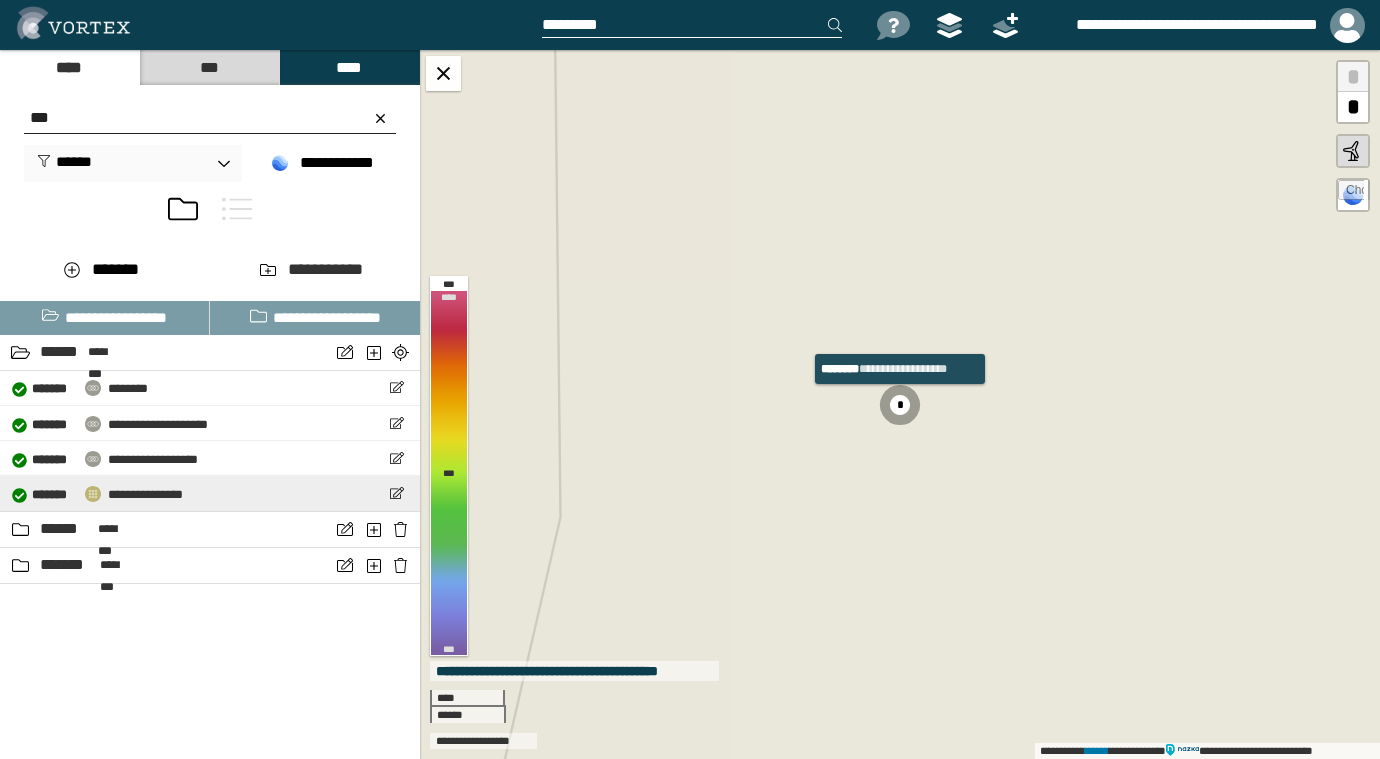 click on "**********" at bounding box center (145, 494) 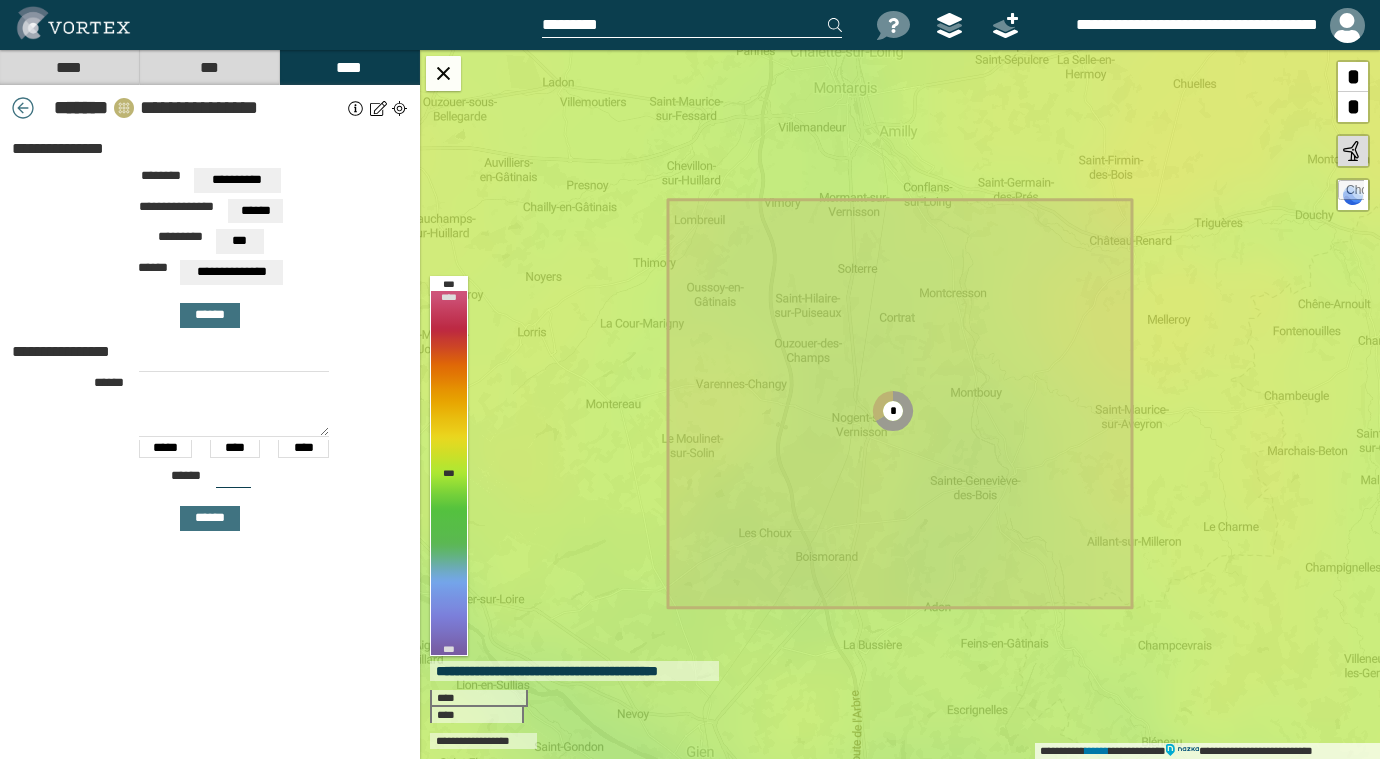 click on "******" at bounding box center (255, 211) 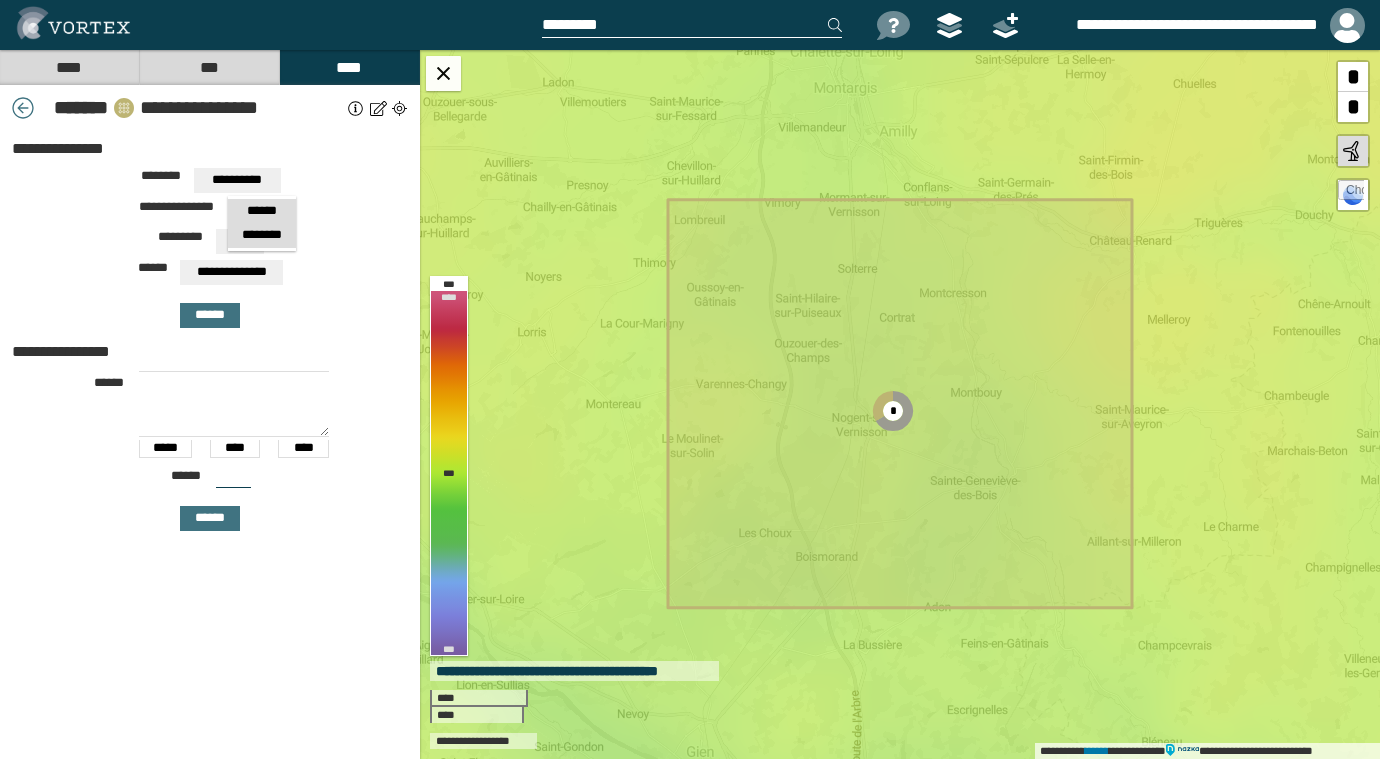 click on "********" at bounding box center (262, 235) 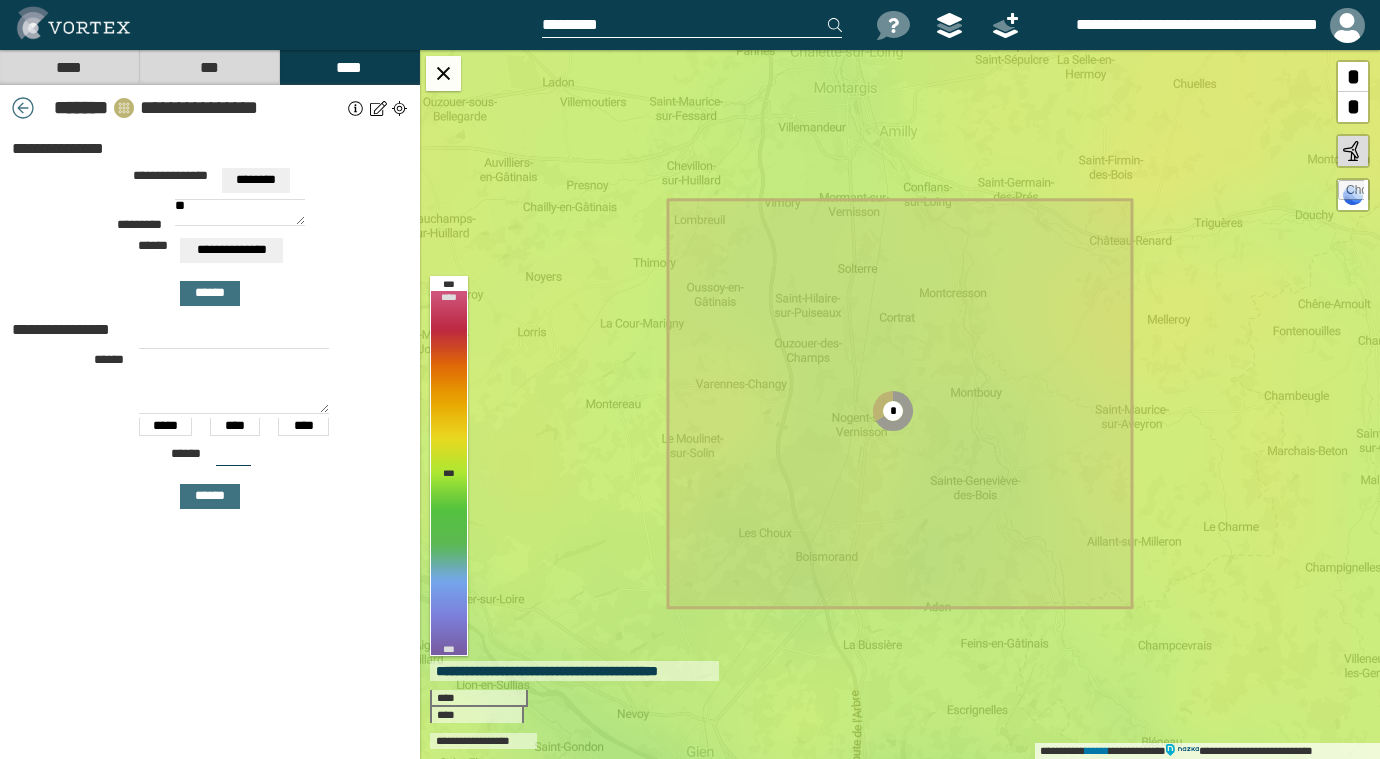 drag, startPoint x: 203, startPoint y: 203, endPoint x: 109, endPoint y: 205, distance: 94.02127 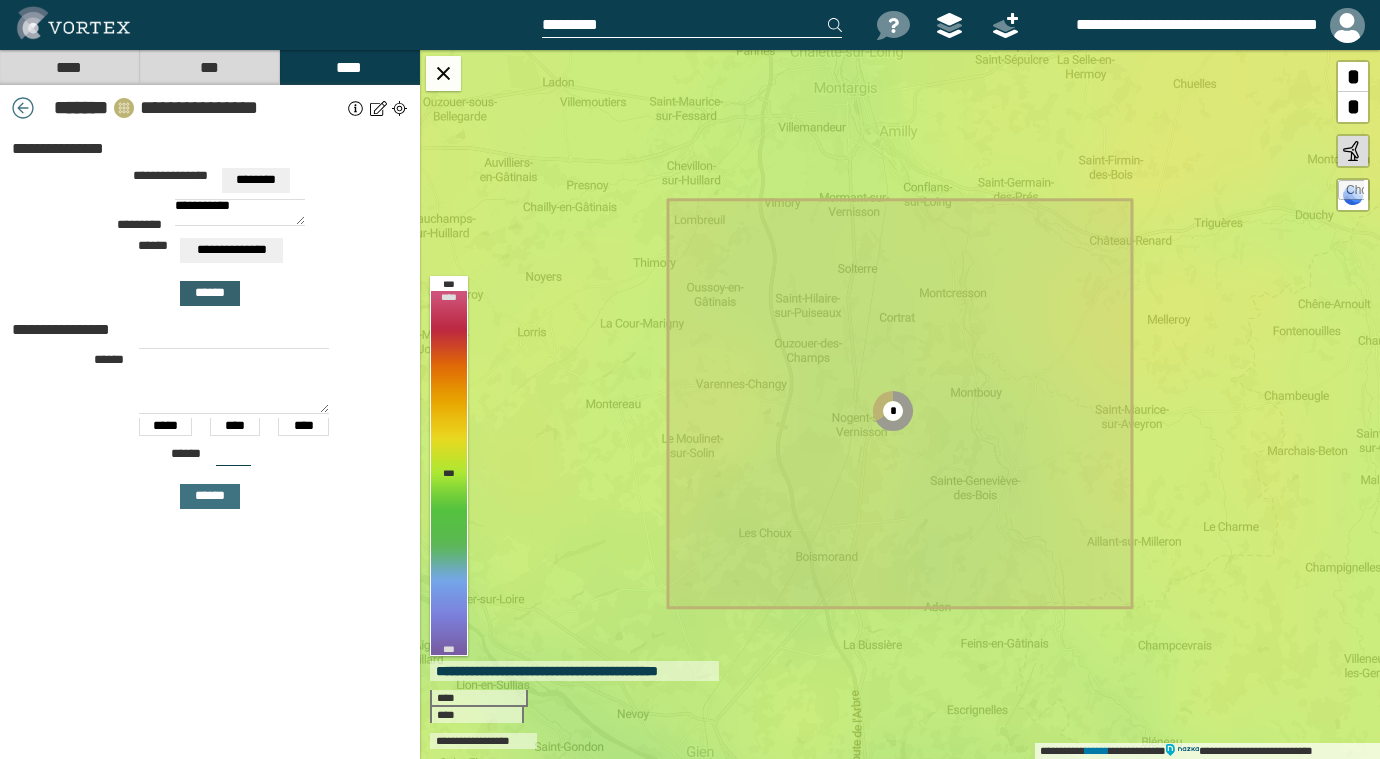 type on "**********" 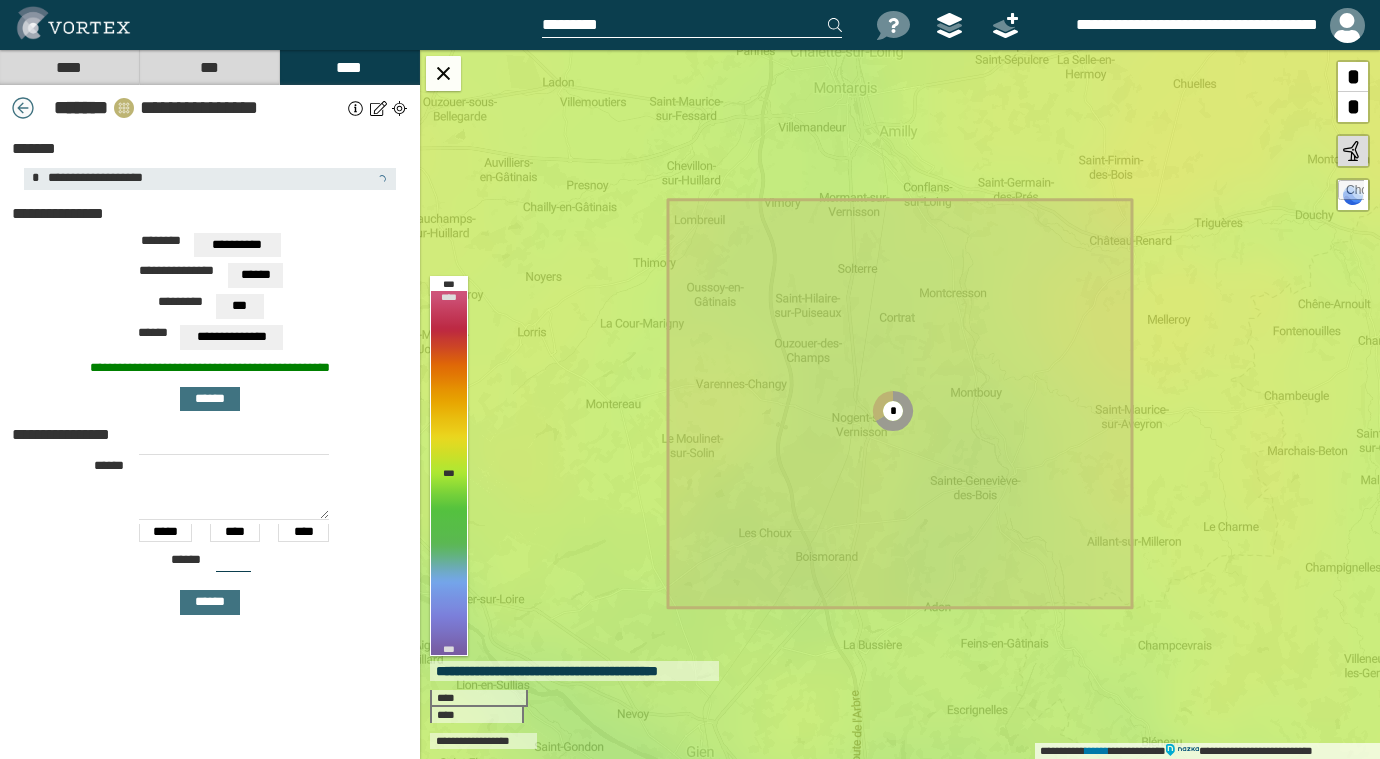 click at bounding box center (23, 108) 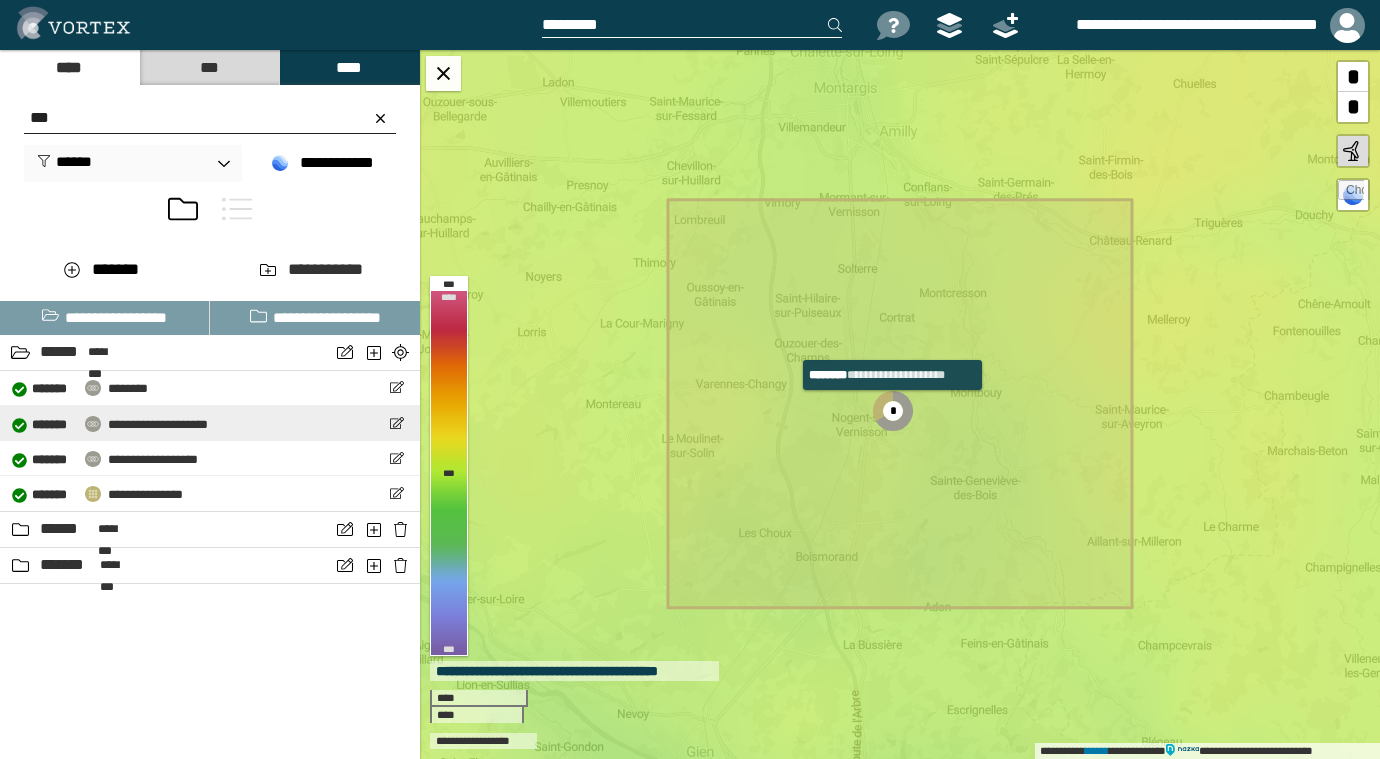 click on "**********" at bounding box center [158, 424] 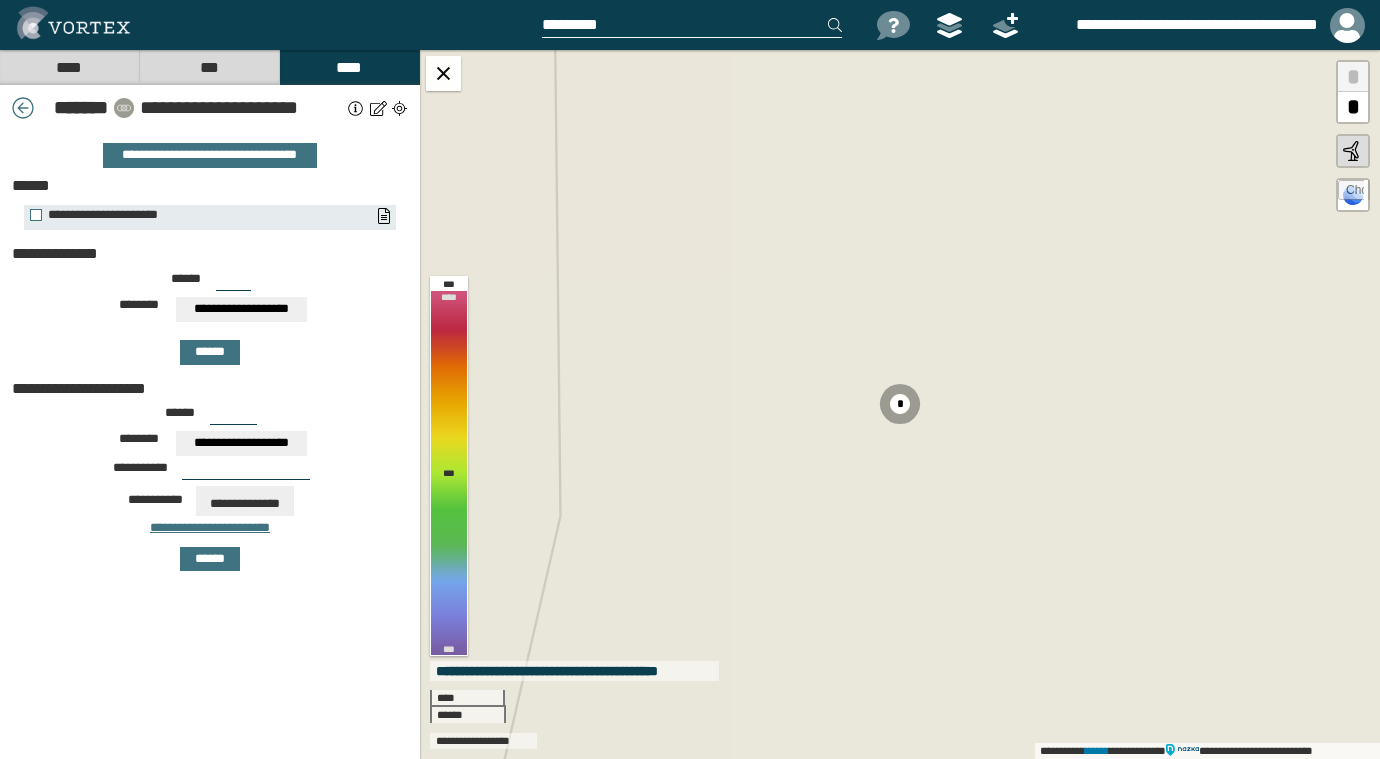 click at bounding box center [356, 108] 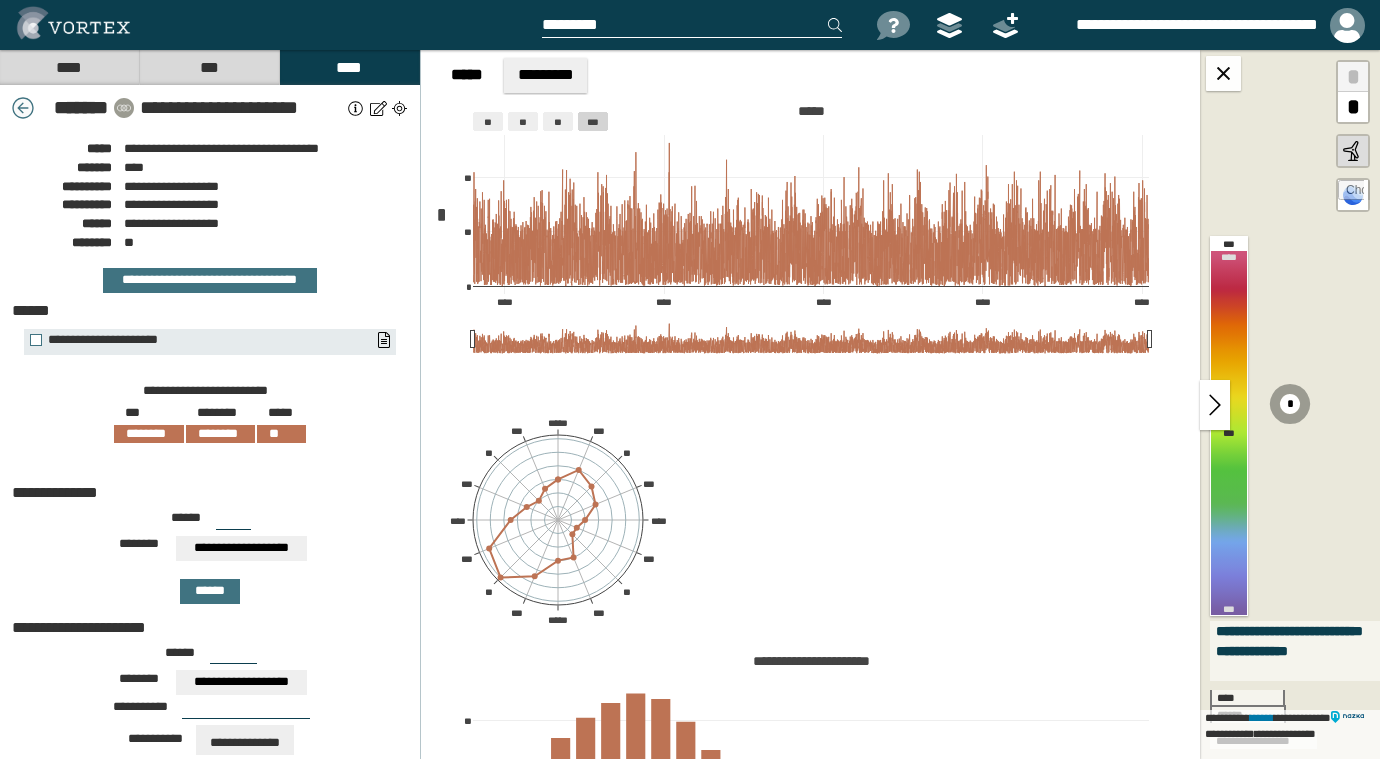 click at bounding box center (23, 108) 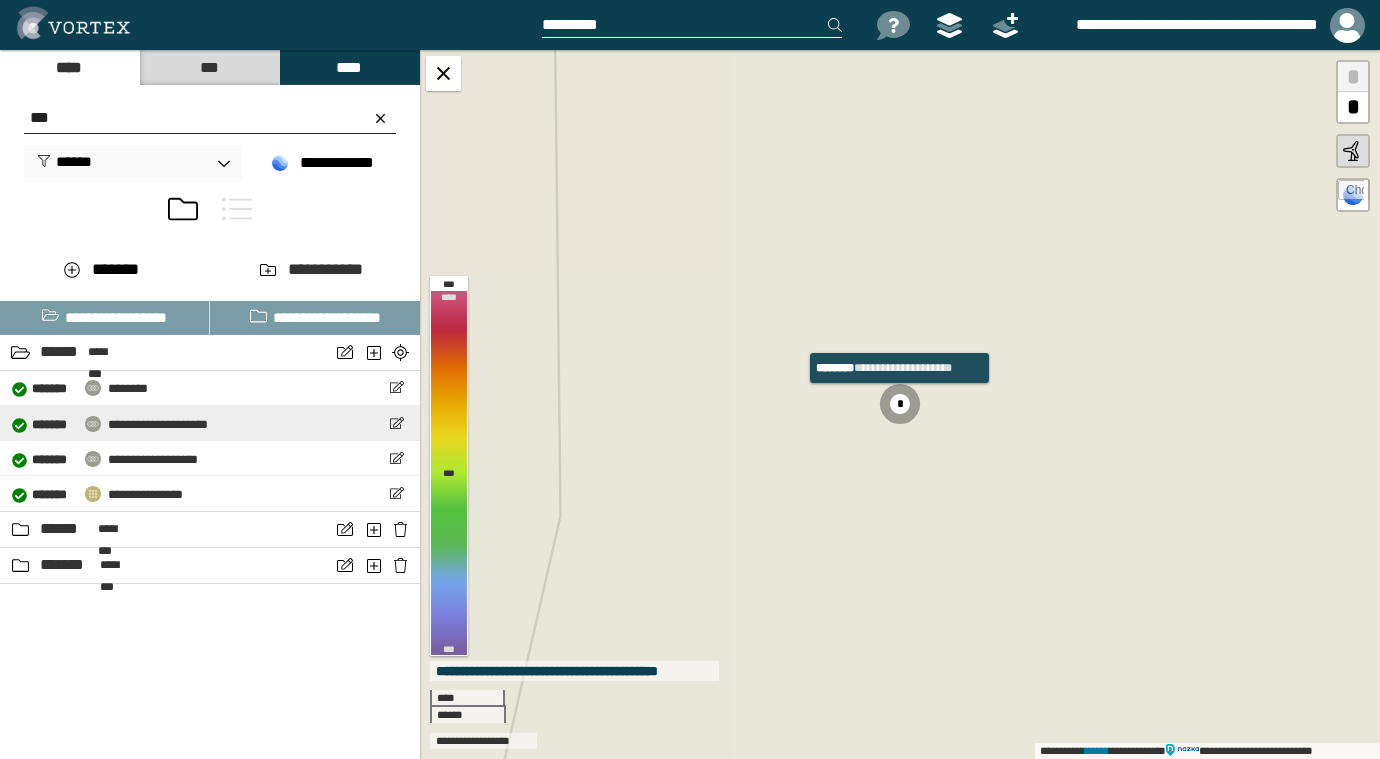 click at bounding box center (93, 424) 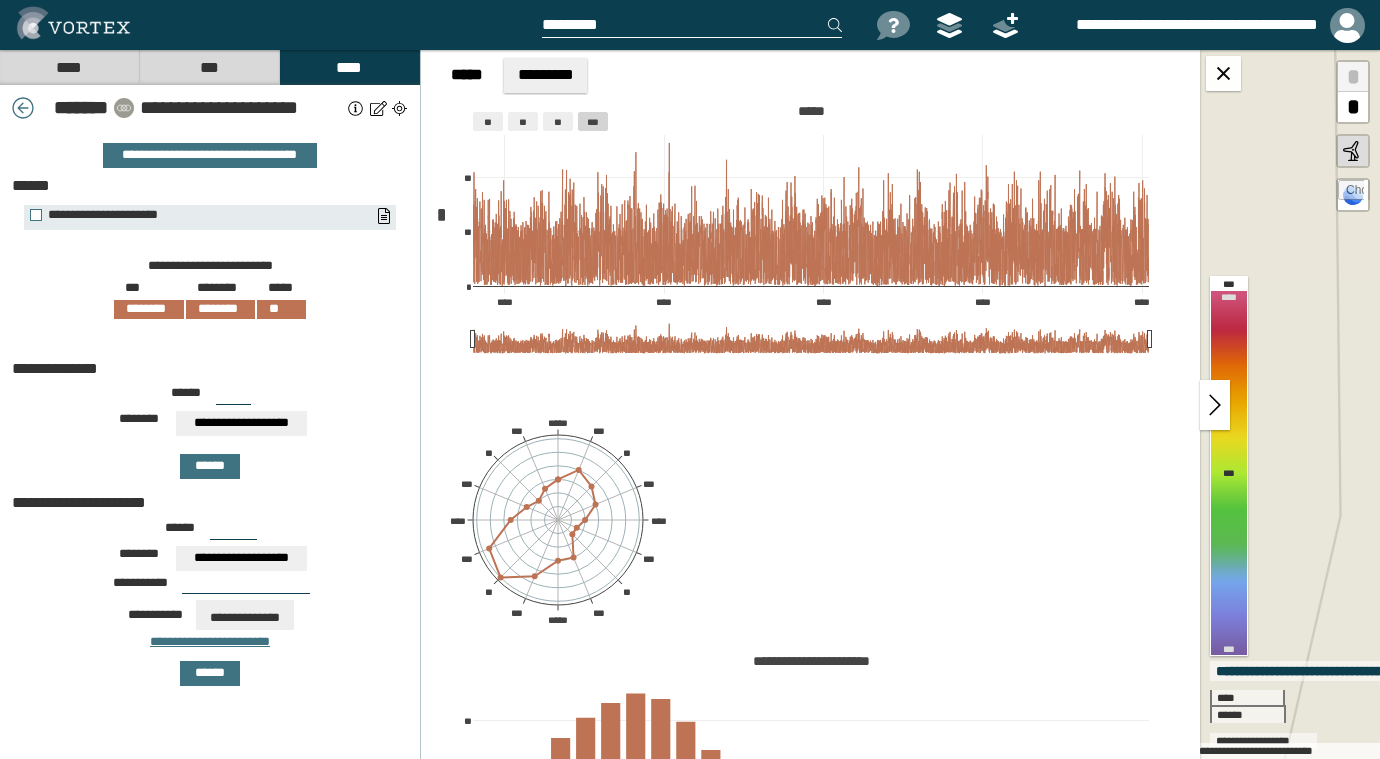click at bounding box center [356, 108] 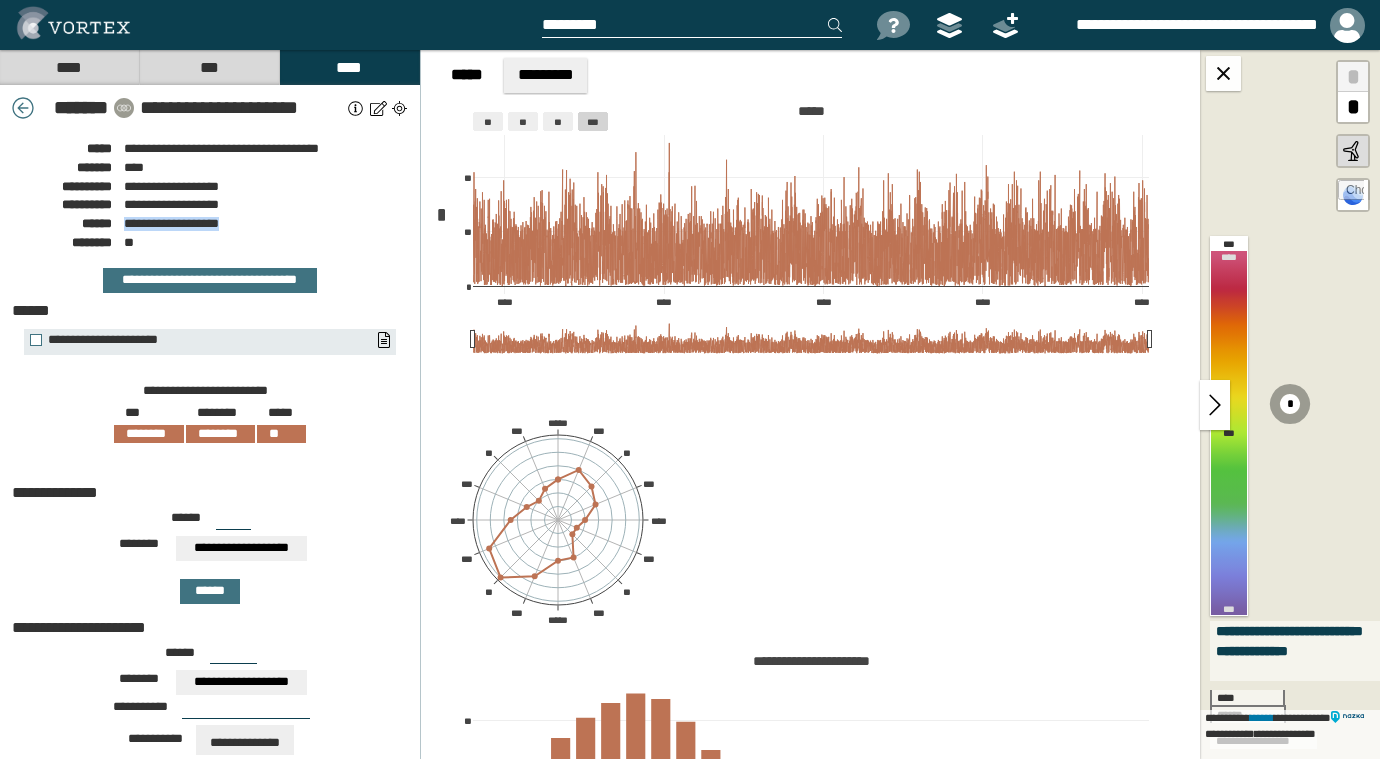 drag, startPoint x: 236, startPoint y: 225, endPoint x: 115, endPoint y: 224, distance: 121.004135 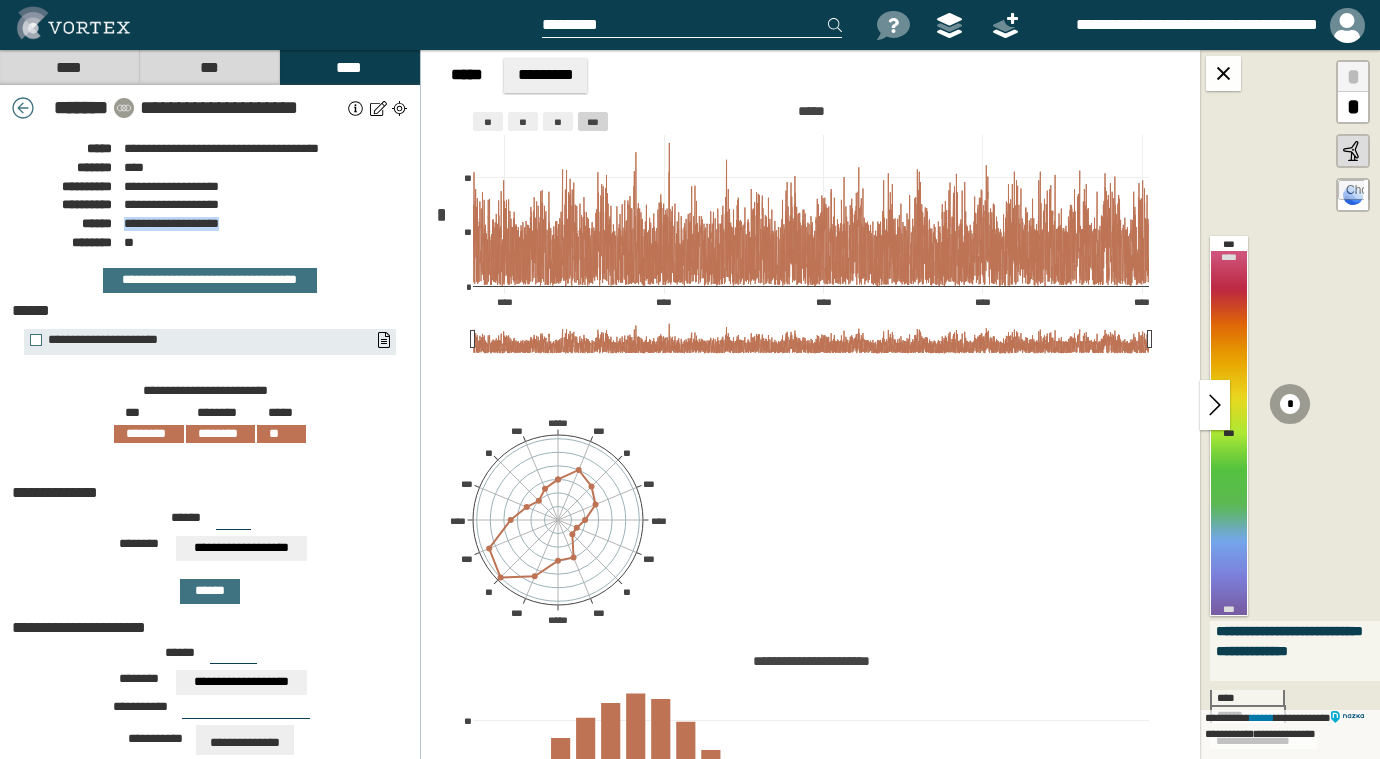 click on "**********" at bounding box center [210, 221] 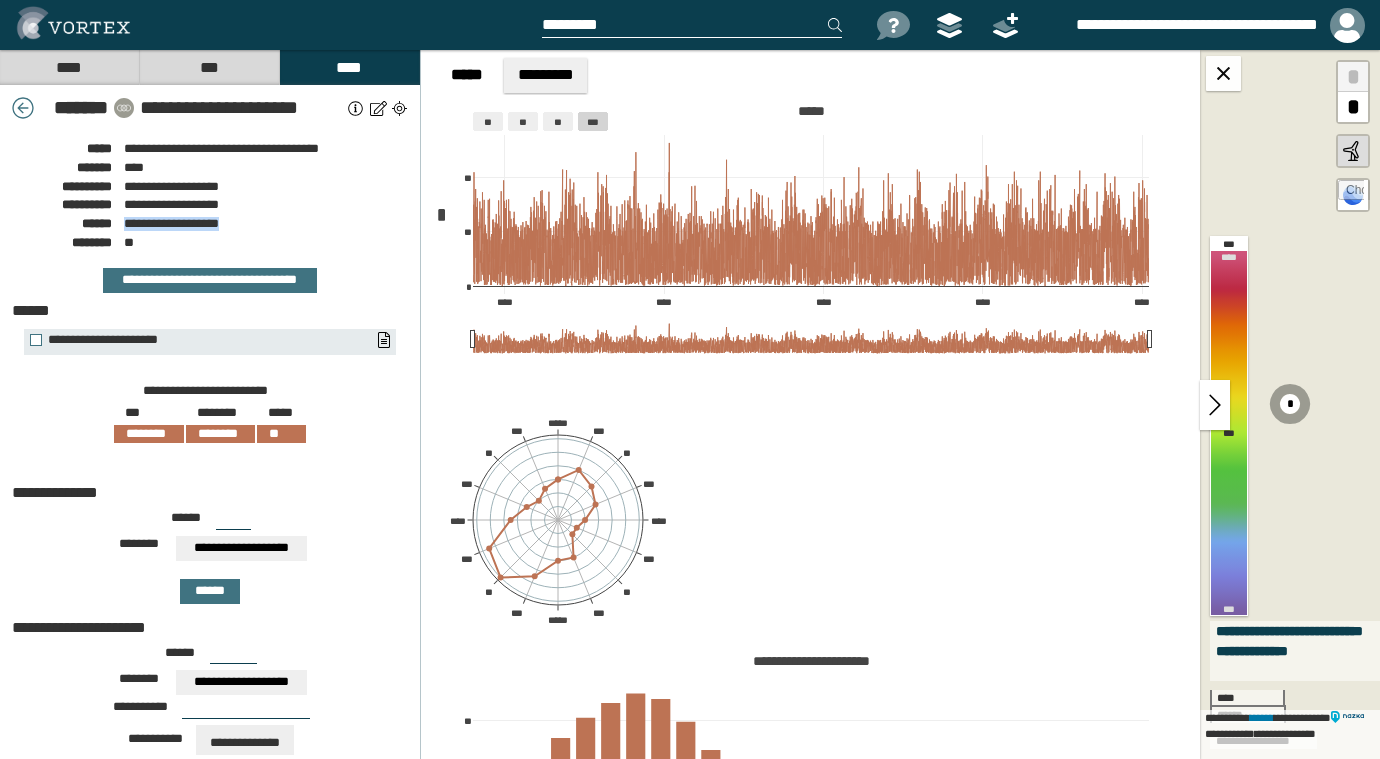 copy on "**********" 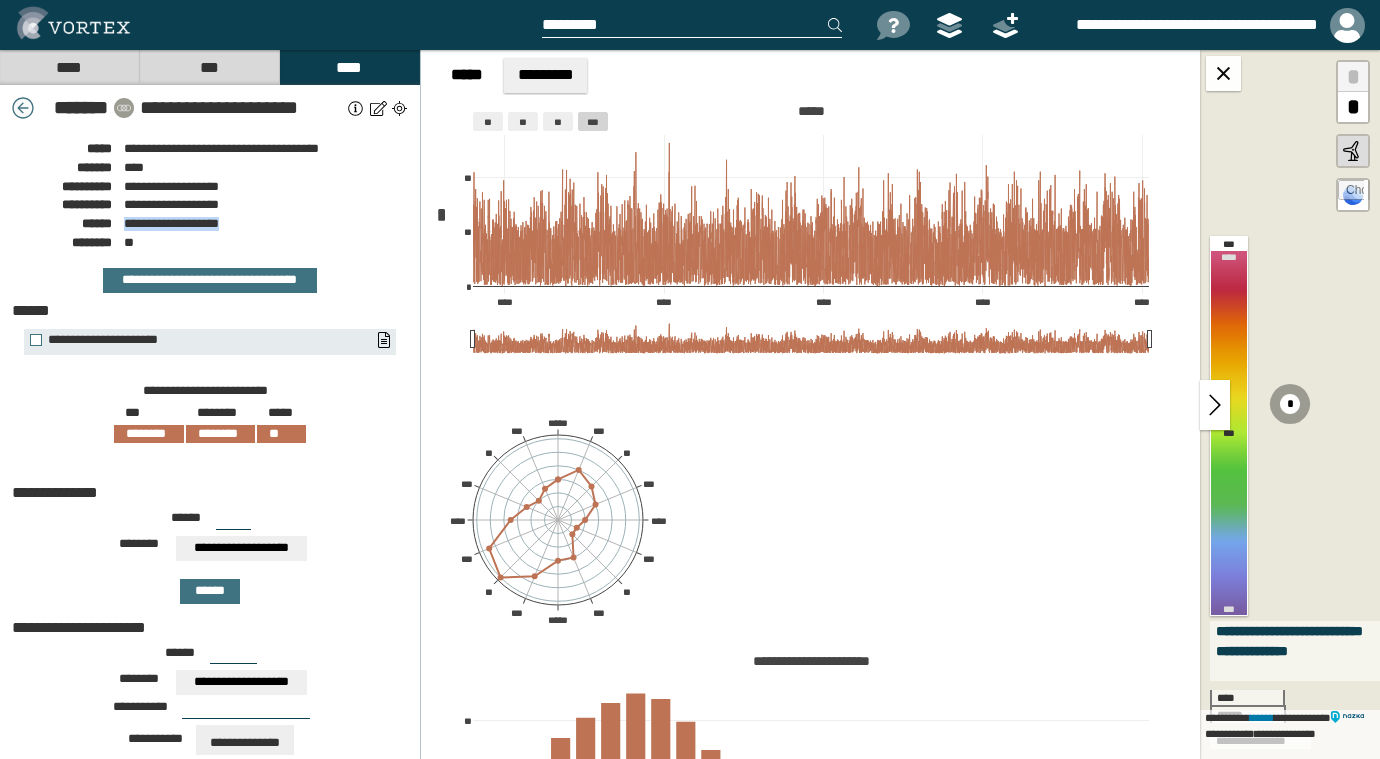 click at bounding box center [23, 108] 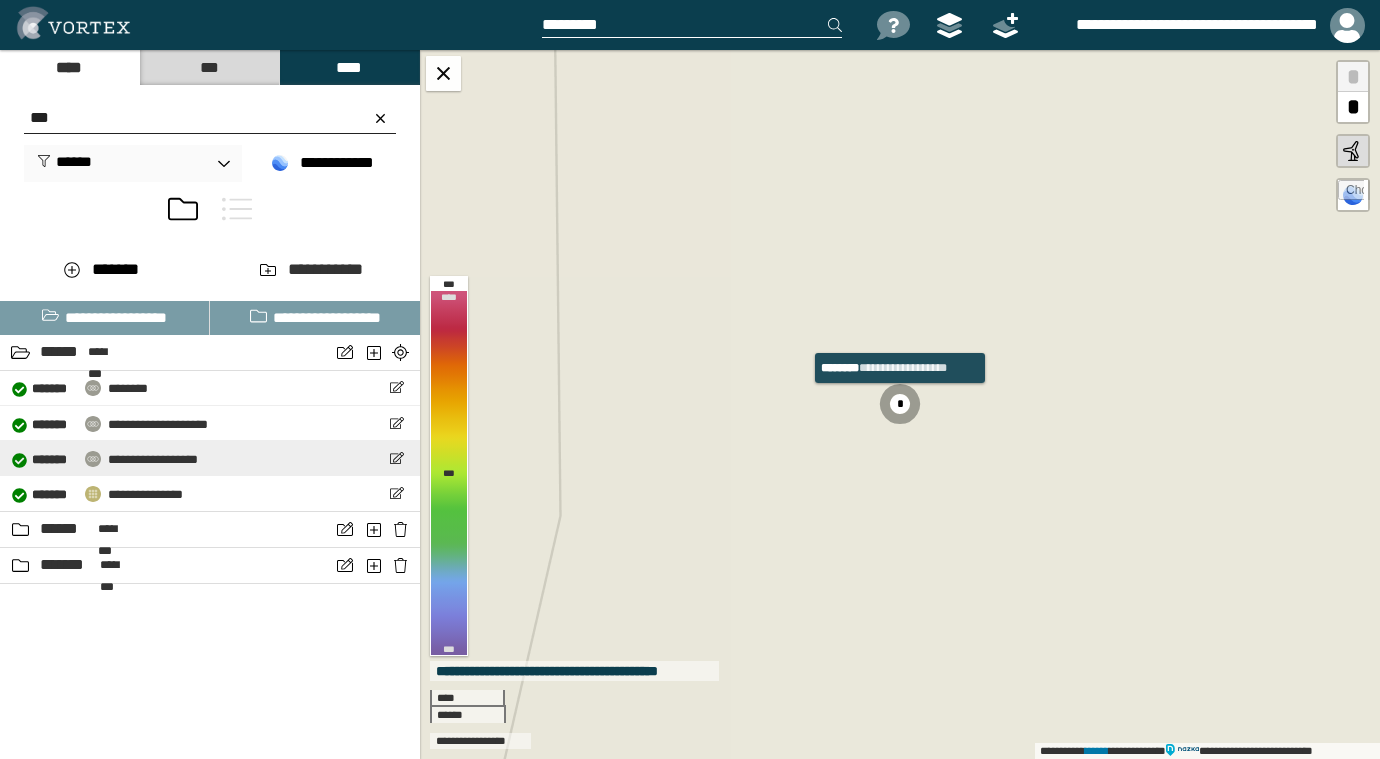 click at bounding box center (93, 459) 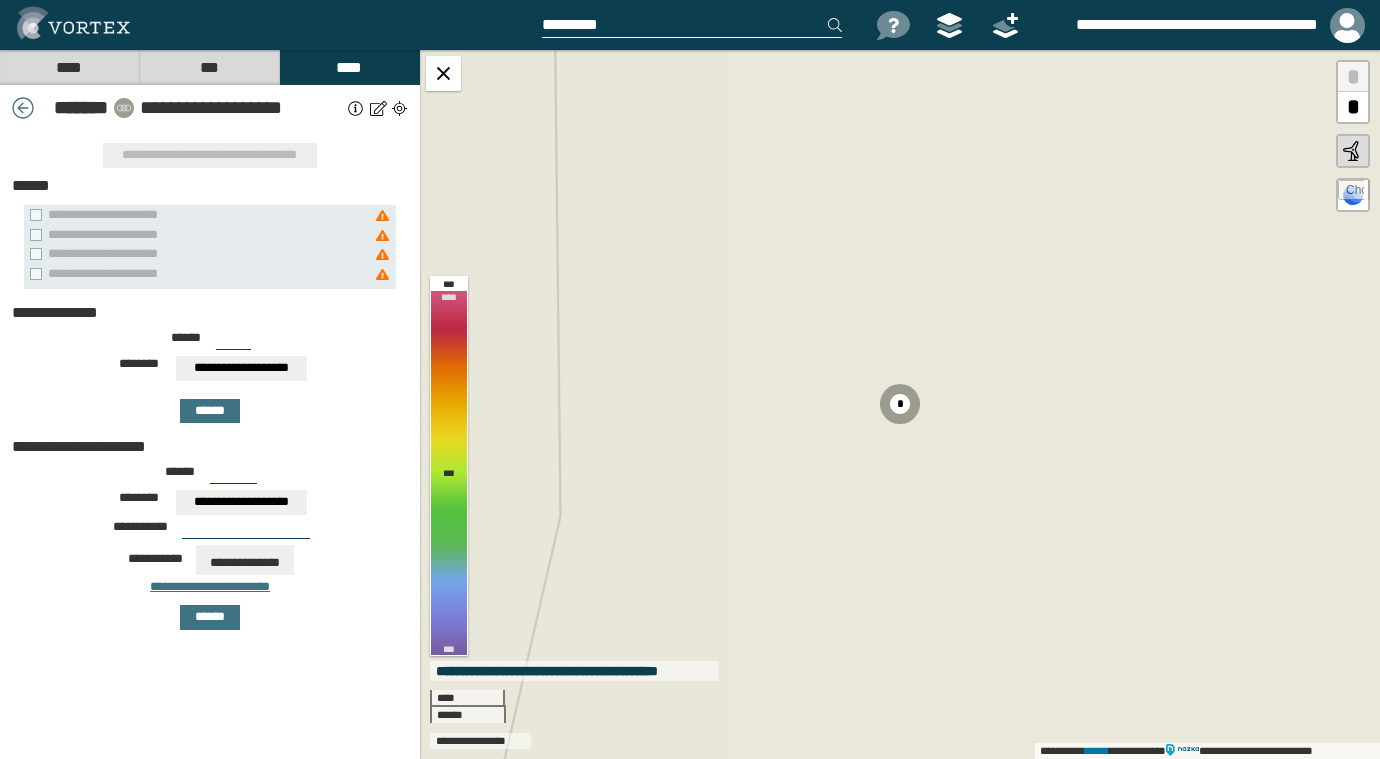 click at bounding box center (356, 108) 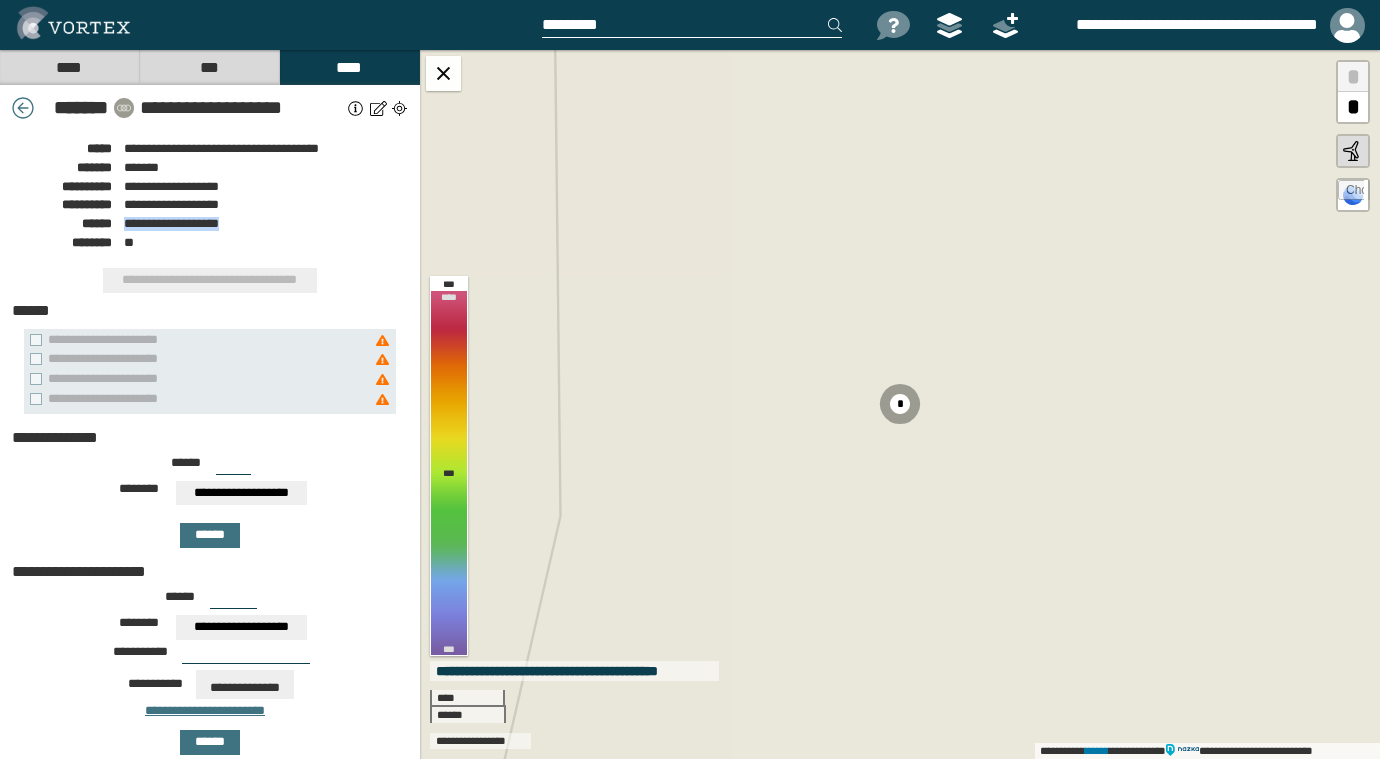 drag, startPoint x: 238, startPoint y: 225, endPoint x: 117, endPoint y: 216, distance: 121.33425 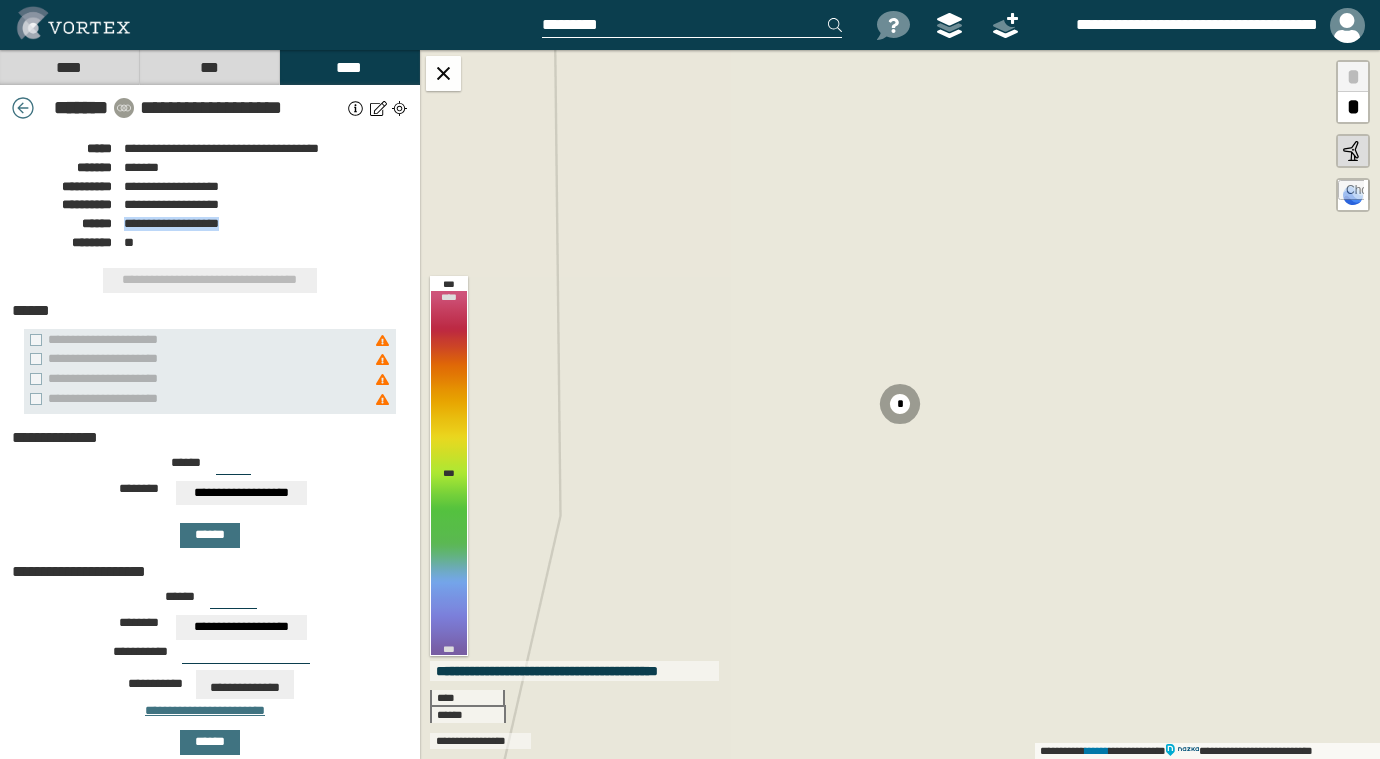 click on "**********" at bounding box center (210, 221) 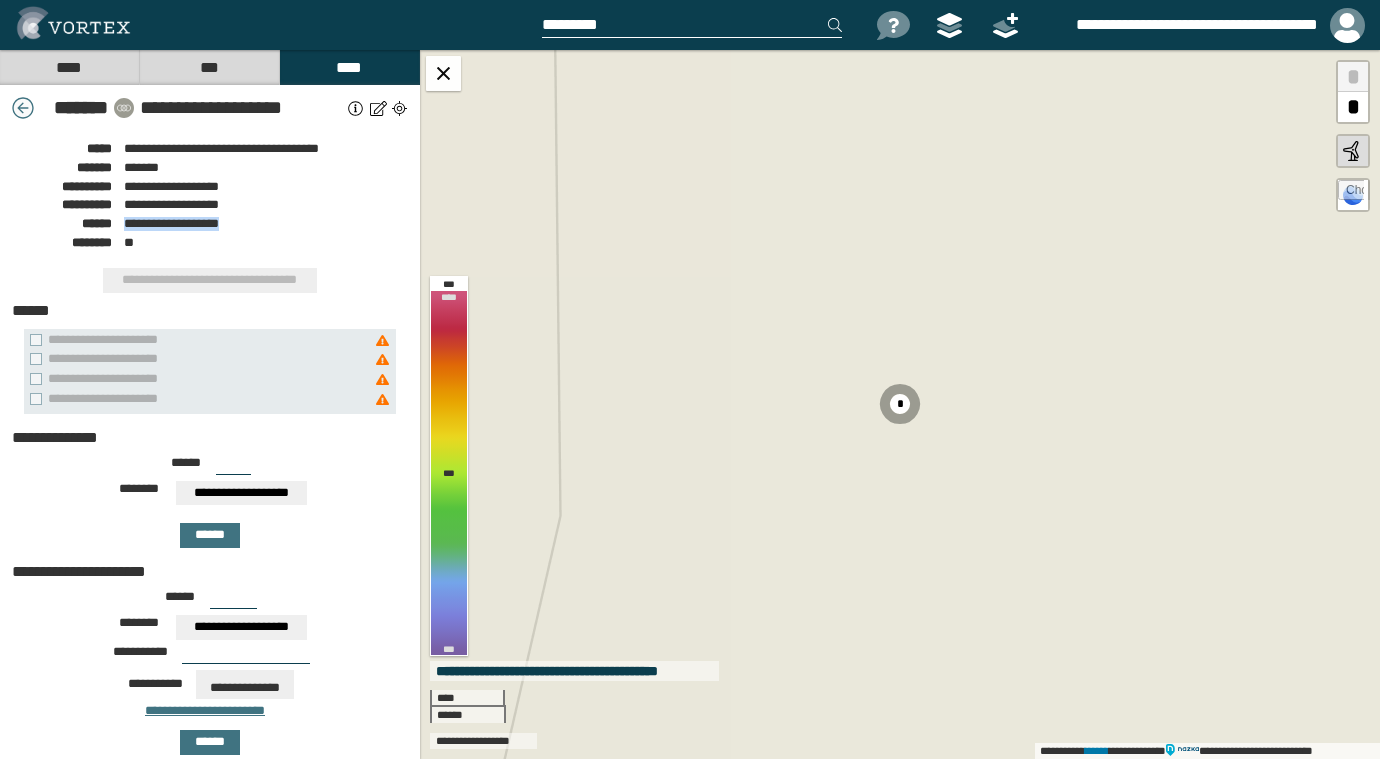 click at bounding box center [23, 108] 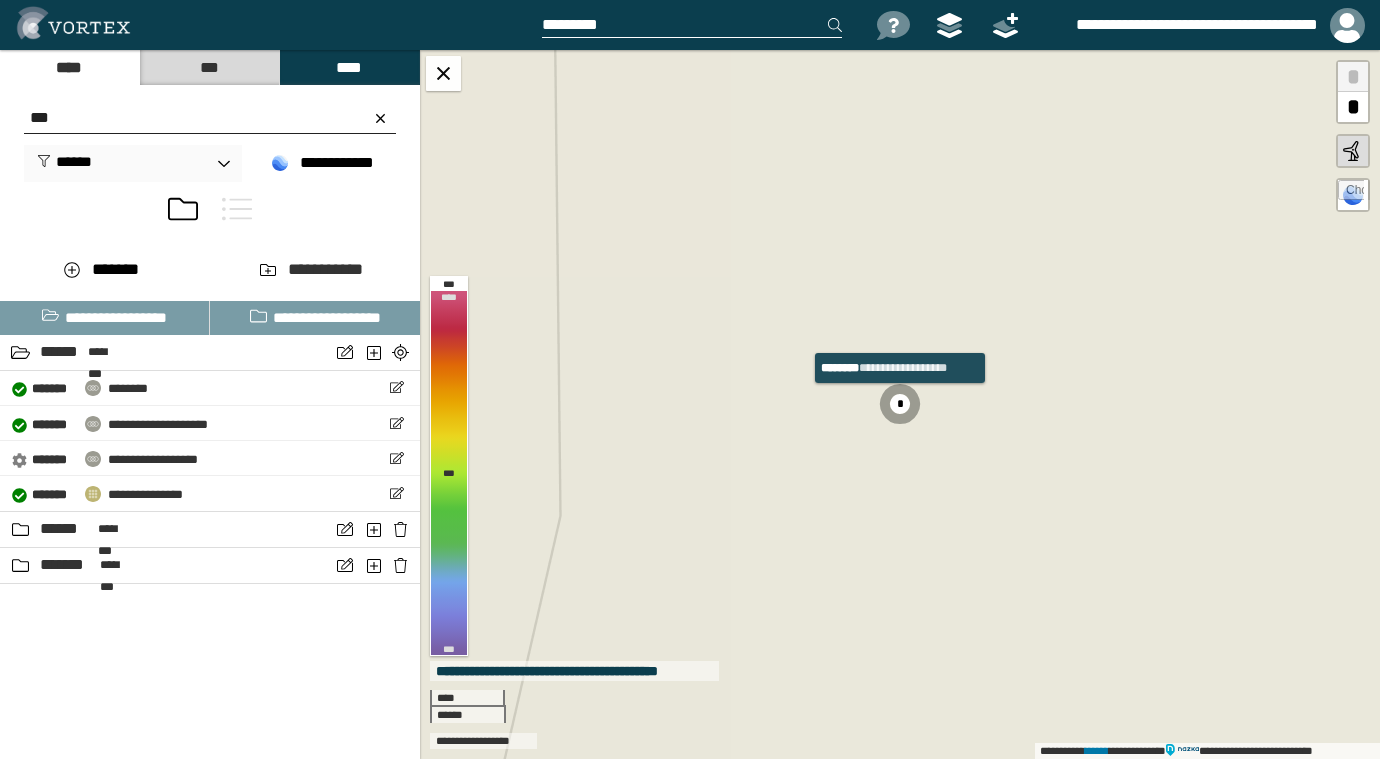 click on "**********" at bounding box center (210, 503) 